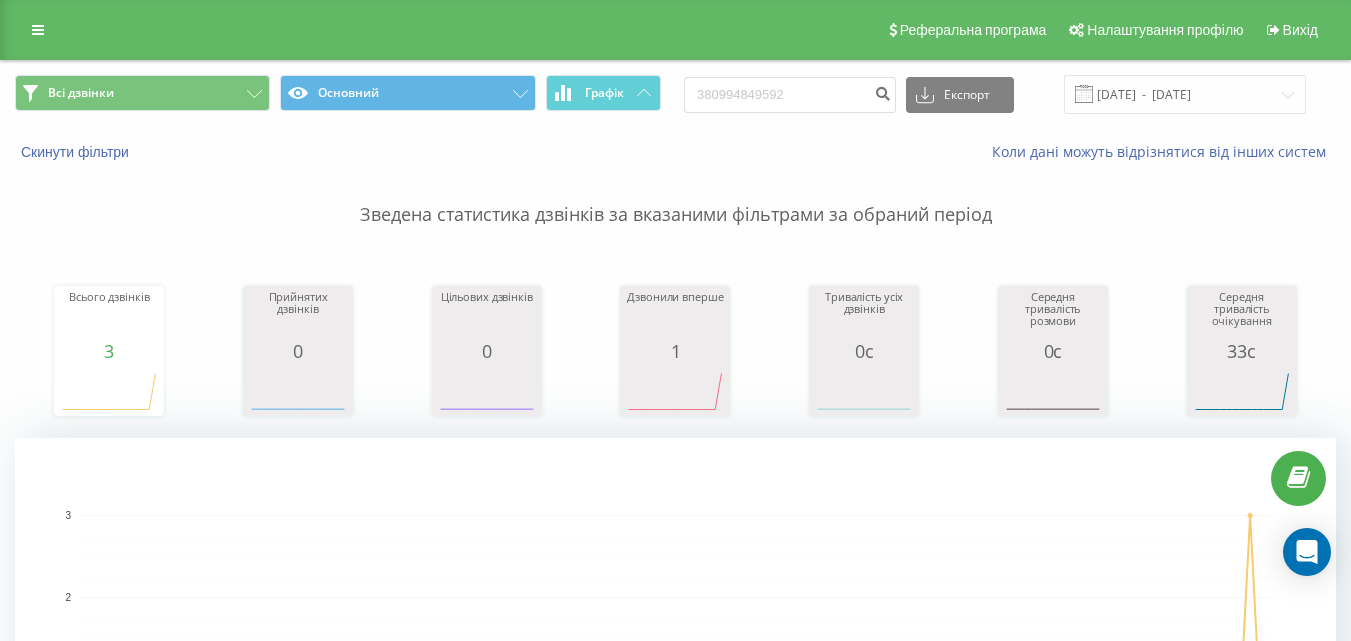 scroll, scrollTop: 700, scrollLeft: 0, axis: vertical 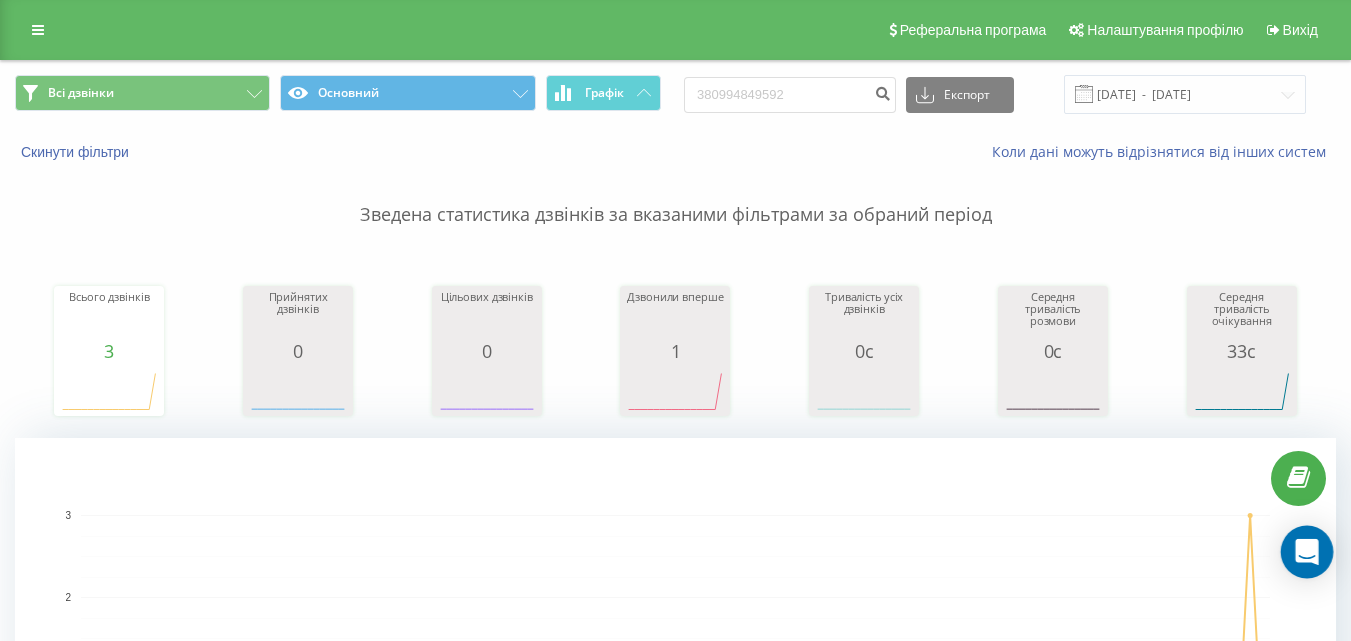 click at bounding box center [1307, 552] 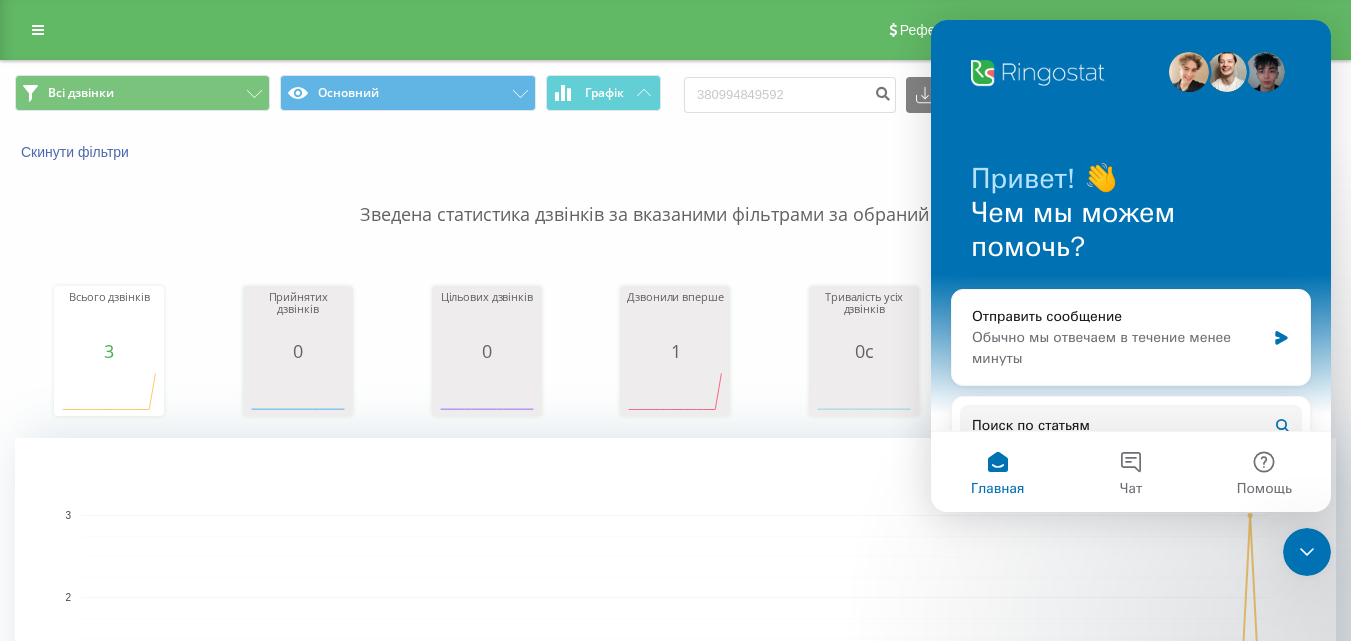 scroll, scrollTop: 0, scrollLeft: 0, axis: both 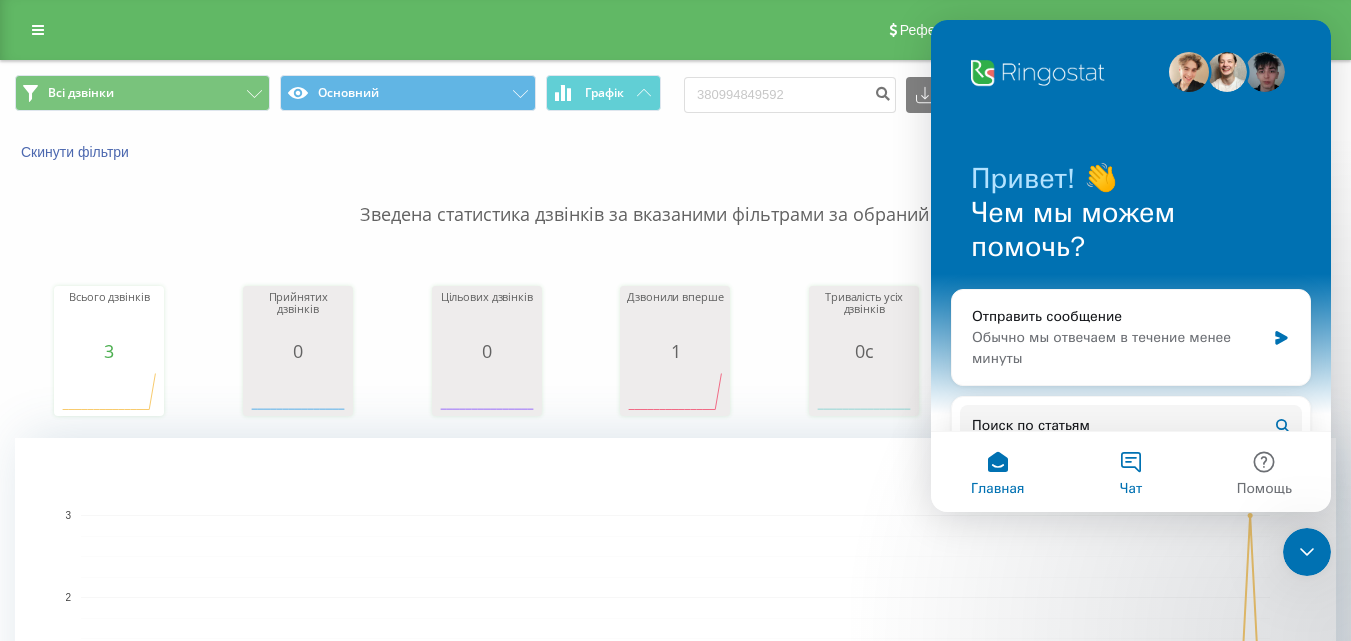 click on "Чат" at bounding box center [1130, 472] 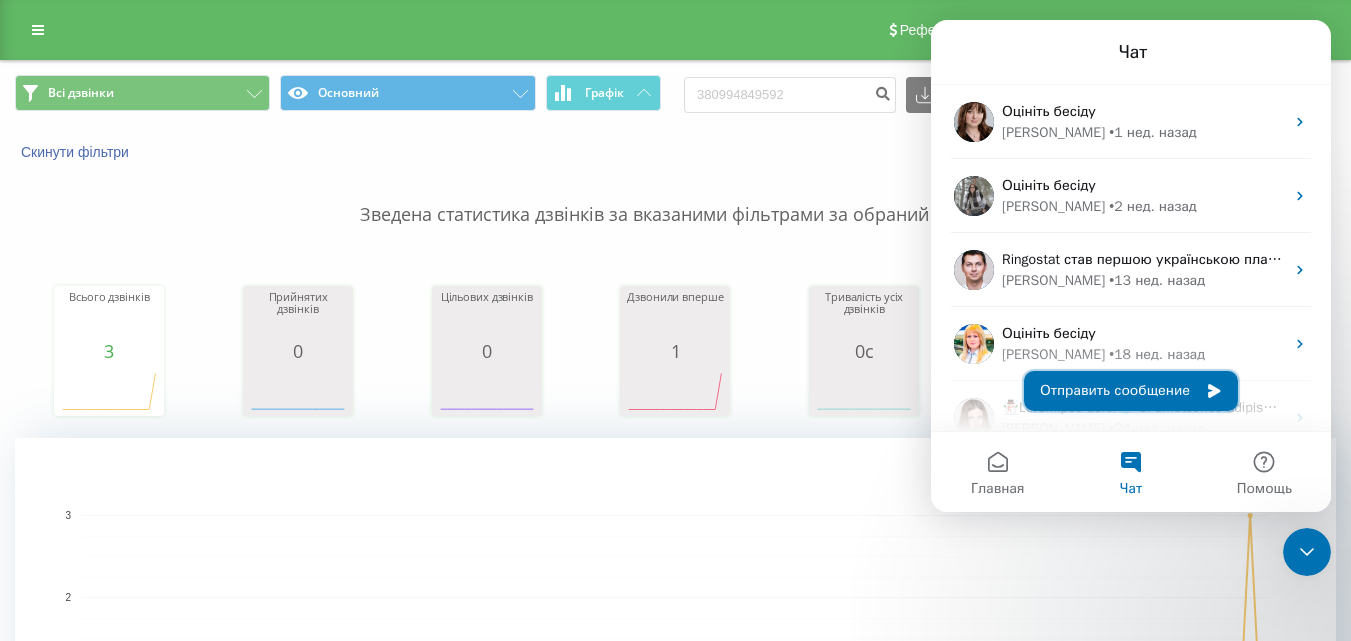 click on "Отправить сообщение" at bounding box center (1131, 391) 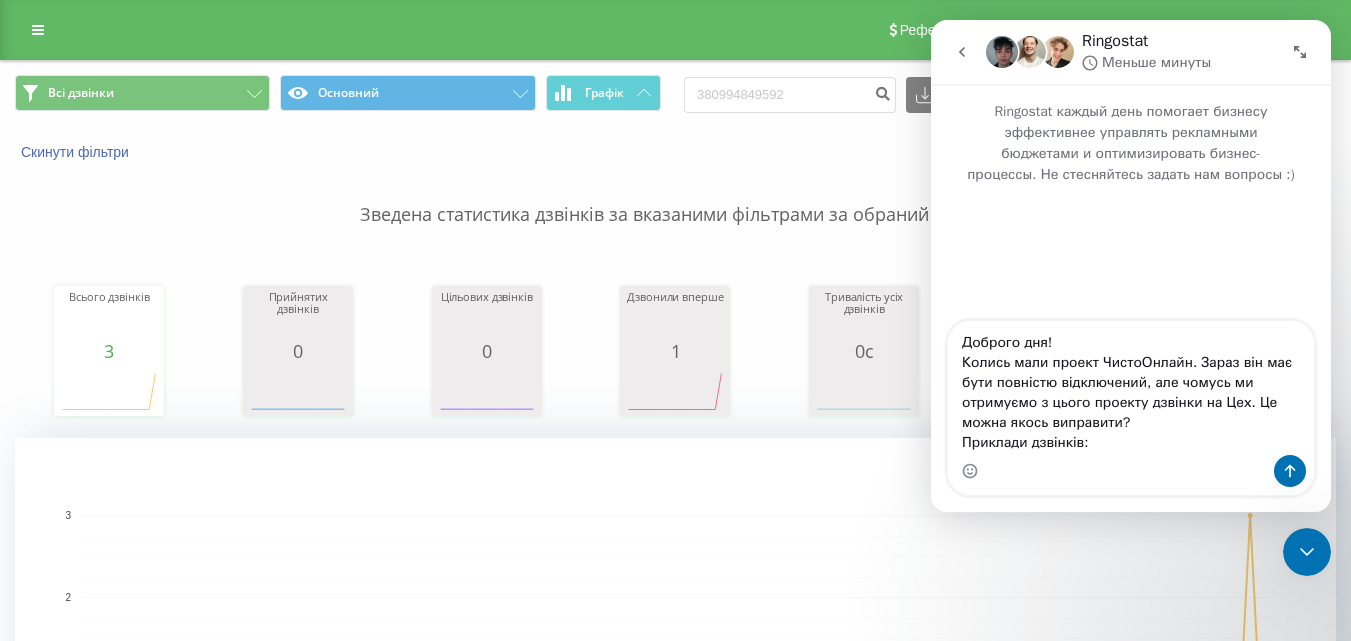 click on "Доброго дня!
Колись мали проект ЧистоОнлайн. Зараз він має бути повністю відключений, але чомусь ми отримуємо з цього проекту дзвінки на Цех. Це можна якось виправити?
Приклади дзвінків:" at bounding box center [1131, 388] 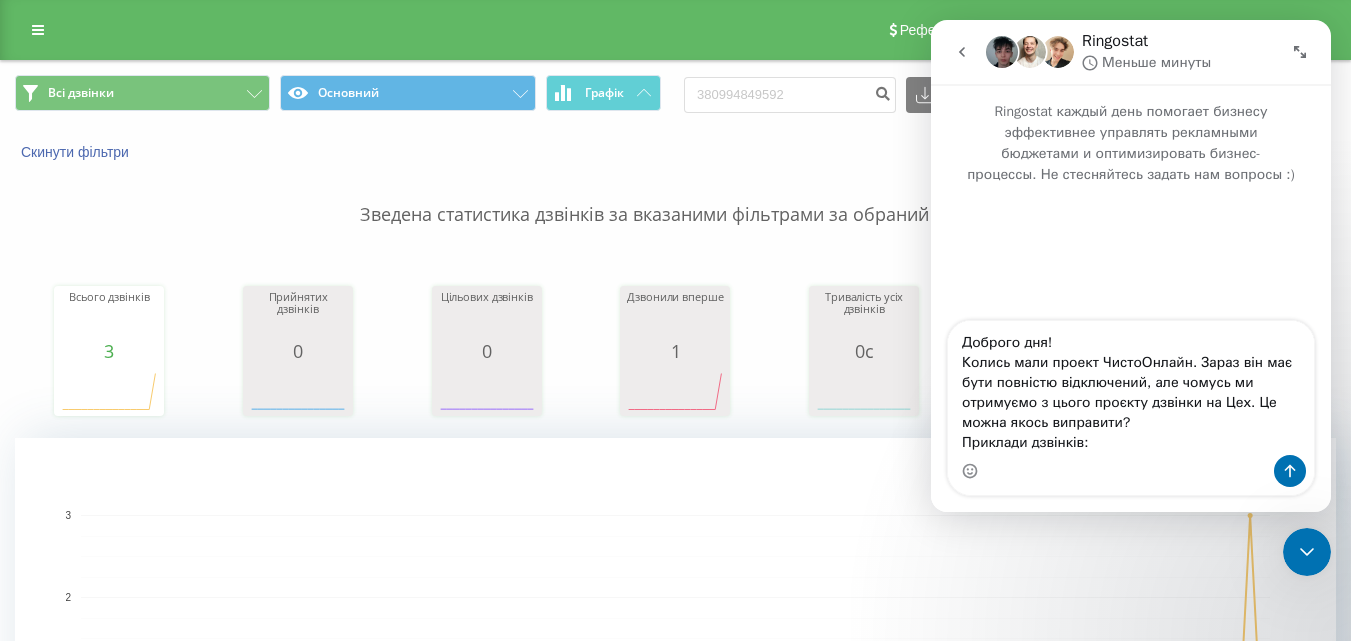 click on "Доброго дня!
Колись мали проект ЧистоОнлайн. Зараз він має бути повністю відключений, але чомусь ми отримуємо з цього проєкту дзвінки на Цех. Це можна якось виправити?
Приклади дзвінків:" at bounding box center [1131, 388] 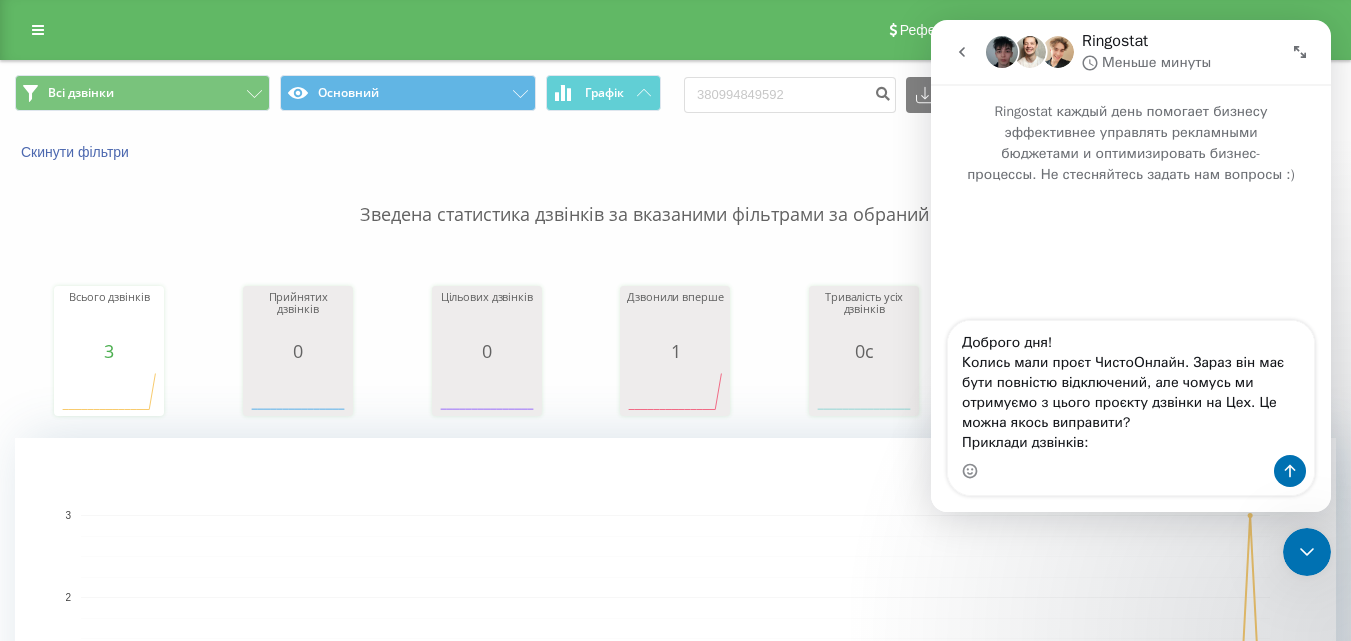 click on "Доброго дня!
Колись мали проєт ЧистоОнлайн. Зараз він має бути повністю відключений, але чомусь ми отримуємо з цього проєкту дзвінки на Цех. Це можна якось виправити?
Приклади дзвінків:" at bounding box center [1131, 388] 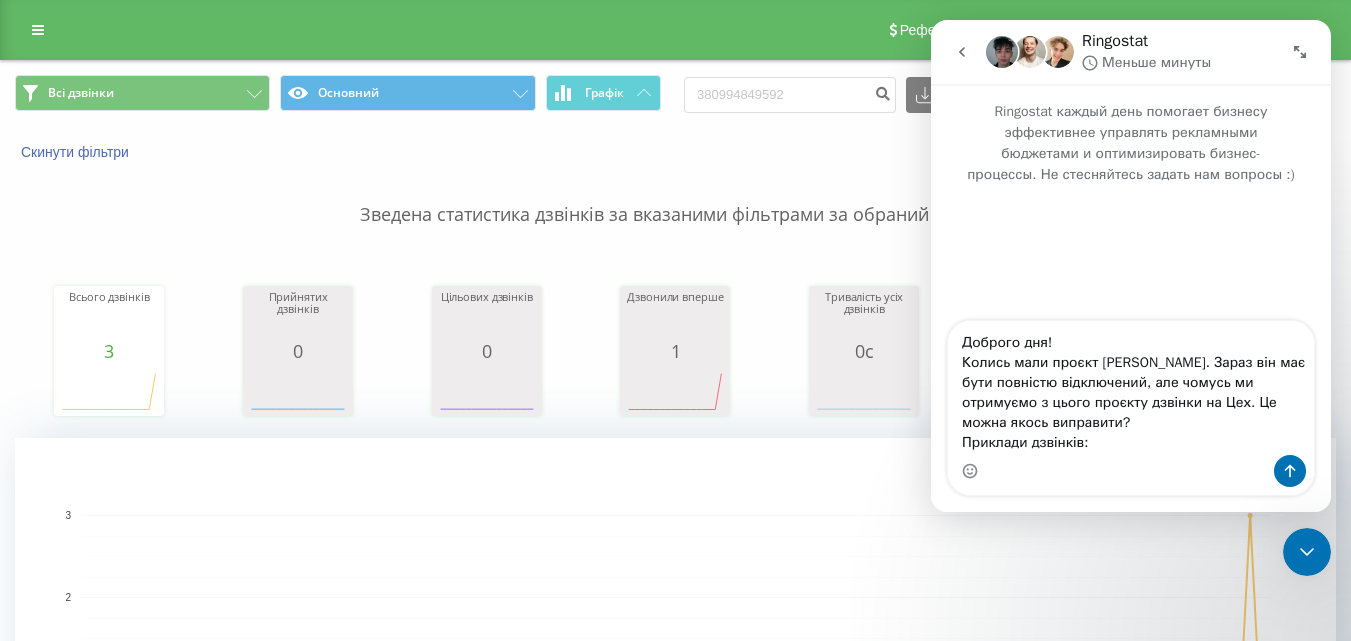 click on "Доброго дня!
Колись мали проєкт [PERSON_NAME]. Зараз він має бути повністю відключений, але чомусь ми отримуємо з цього проєкту дзвінки на Цех. Це можна якось виправити?
Приклади дзвінків:" at bounding box center (1131, 388) 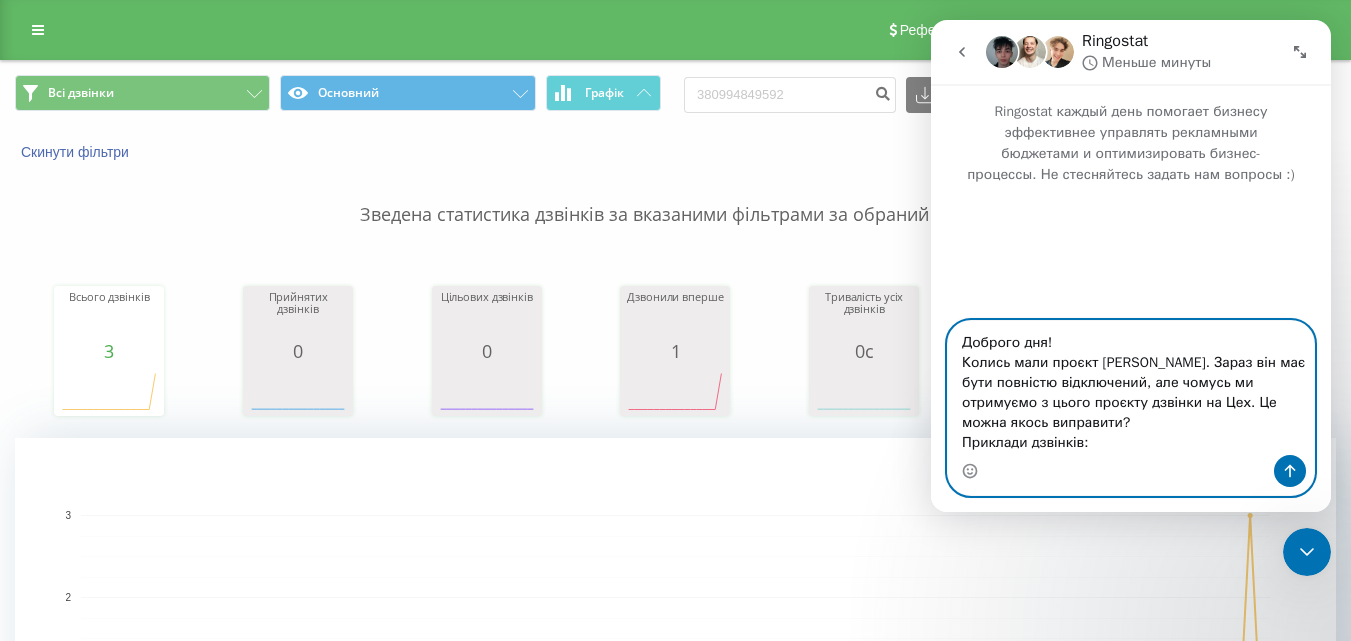 click on "Доброго дня!
Колись мали проєкт [PERSON_NAME]. Зараз він має бути повністю відключений, але чомусь ми отримуємо з цього проєкту дзвінки на Цех. Це можна якось виправити?
Приклади дзвінків:" at bounding box center [1131, 388] 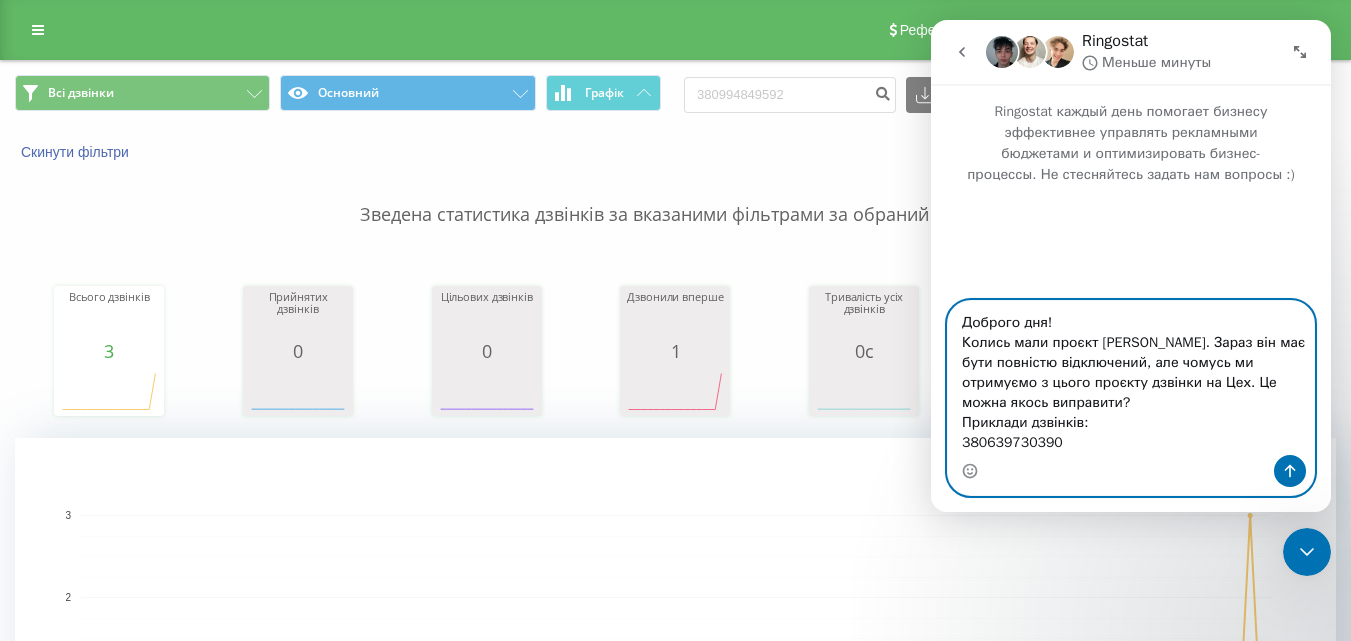 scroll, scrollTop: 16, scrollLeft: 0, axis: vertical 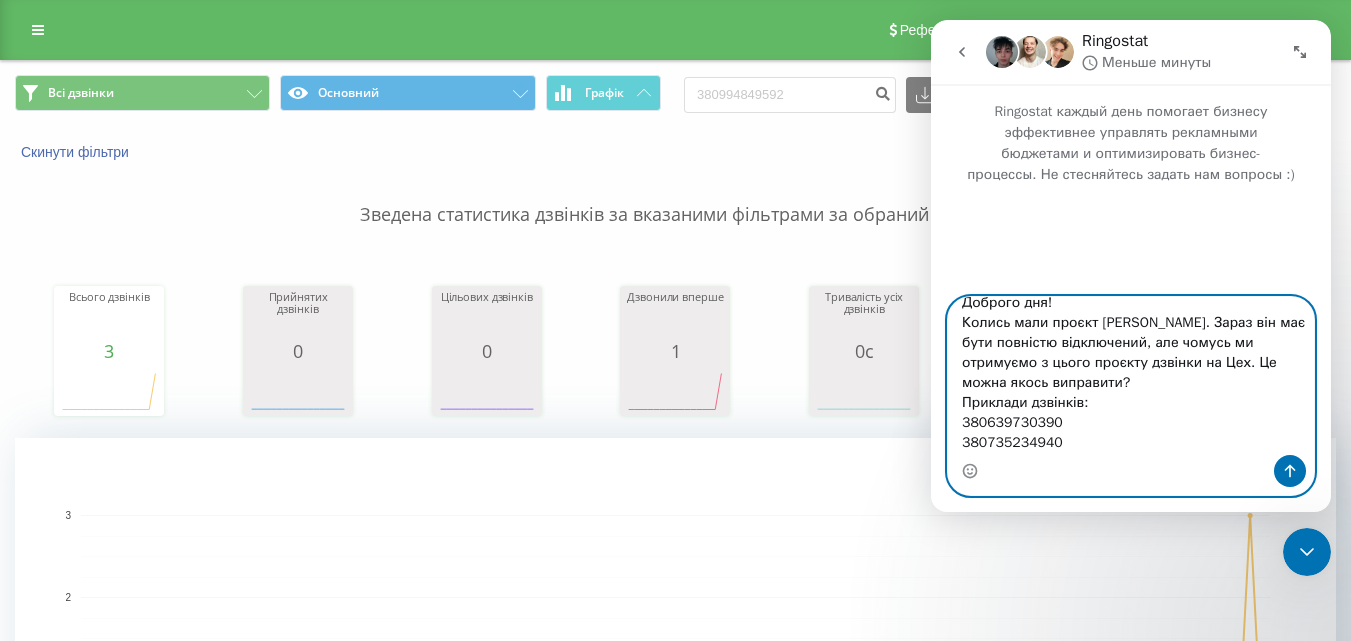 click on "Доброго дня!
Колись мали проєкт [PERSON_NAME]. Зараз він має бути повністю відключений, але чомусь ми отримуємо з цього проєкту дзвінки на Цех. Це можна якось виправити?
Приклади дзвінків:
380639730390
380735234940" at bounding box center [1131, 376] 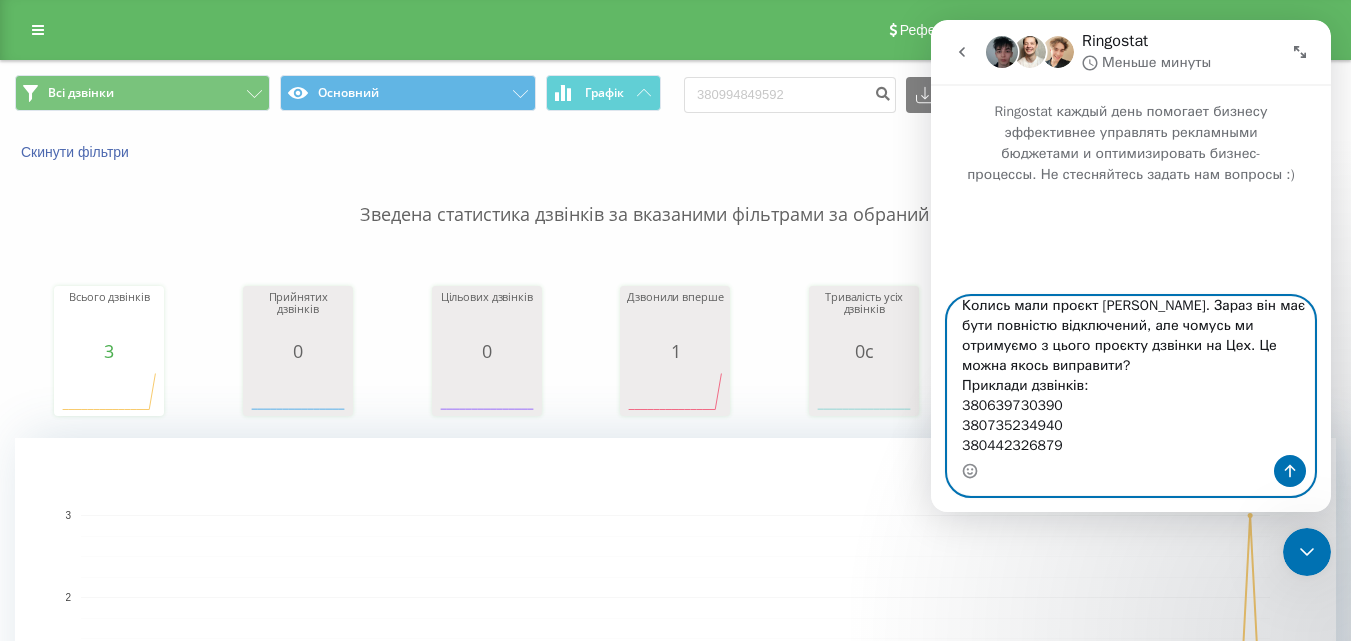 type 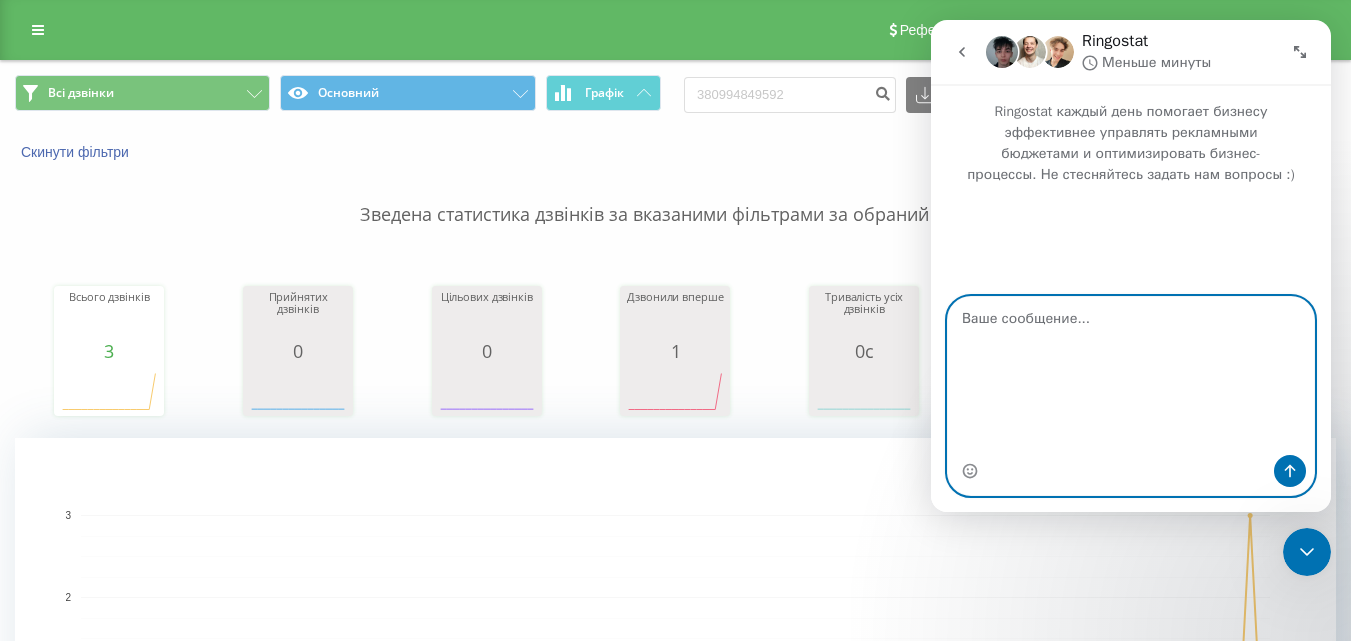 scroll, scrollTop: 0, scrollLeft: 0, axis: both 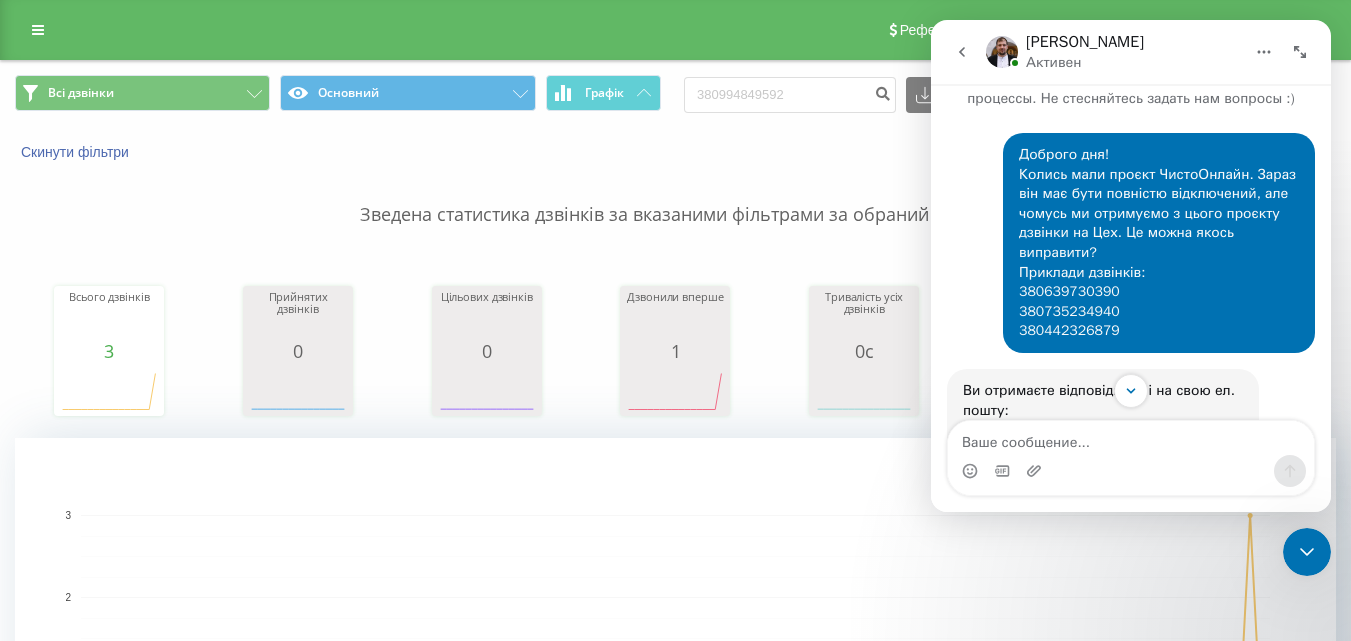 click on "Доброго дня! Колись мали проєкт [PERSON_NAME]. Зараз він має бути повністю відключений, але чомусь ми отримуємо з цього проєкту дзвінки на Цех. Це можна якось виправити? Приклади дзвінків:  380639730390 380735234940 380442326879" at bounding box center [1159, 243] 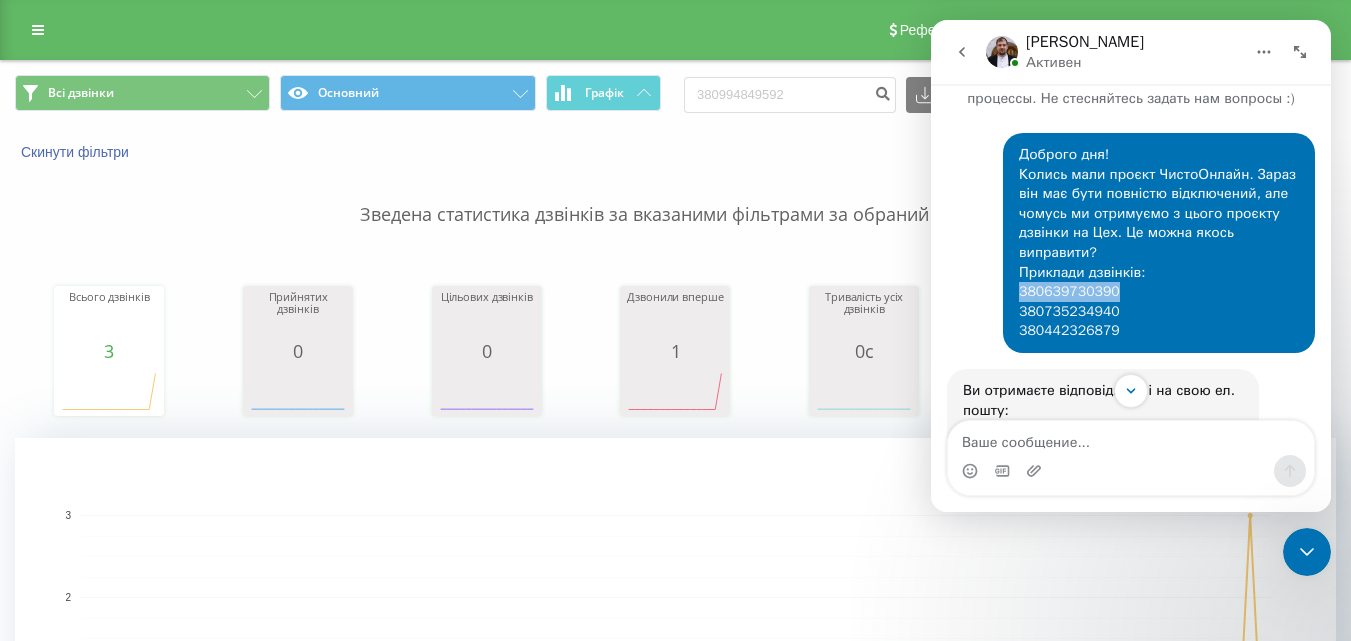 click on "Доброго дня! Колись мали проєкт [PERSON_NAME]. Зараз він має бути повністю відключений, але чомусь ми отримуємо з цього проєкту дзвінки на Цех. Це можна якось виправити? Приклади дзвінків:  380639730390 380735234940 380442326879" at bounding box center [1159, 243] 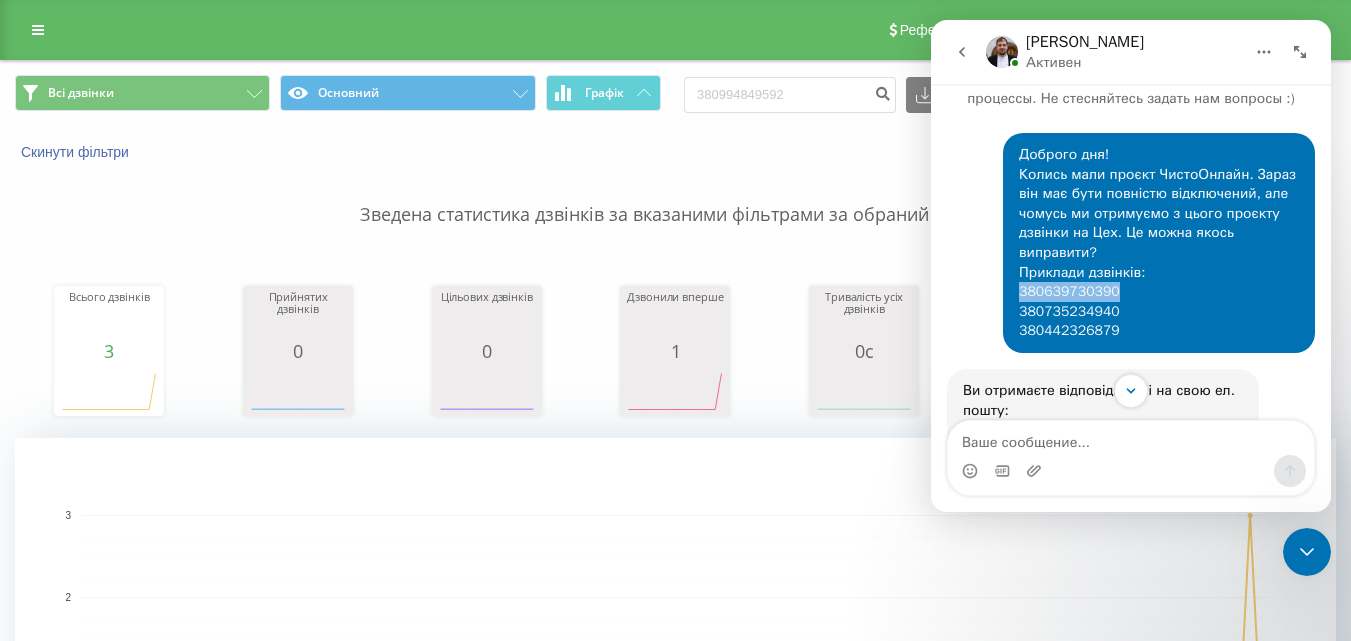 copy on "380639730390" 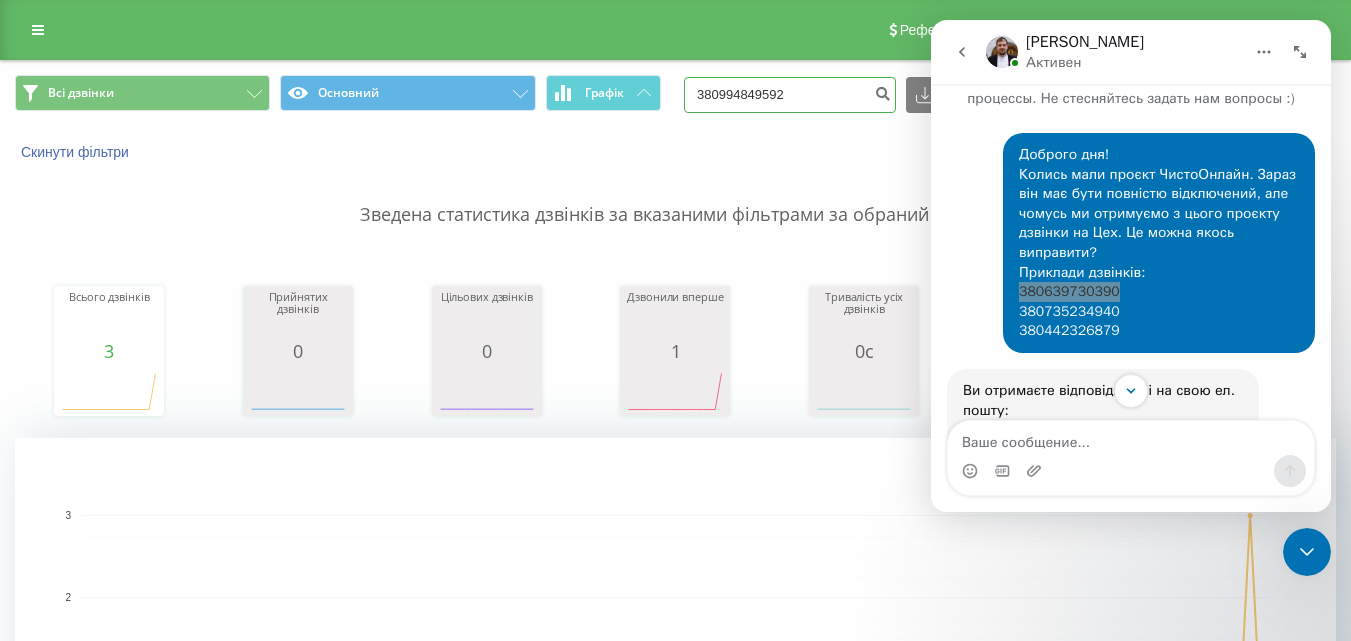 click on "380994849592" at bounding box center [790, 95] 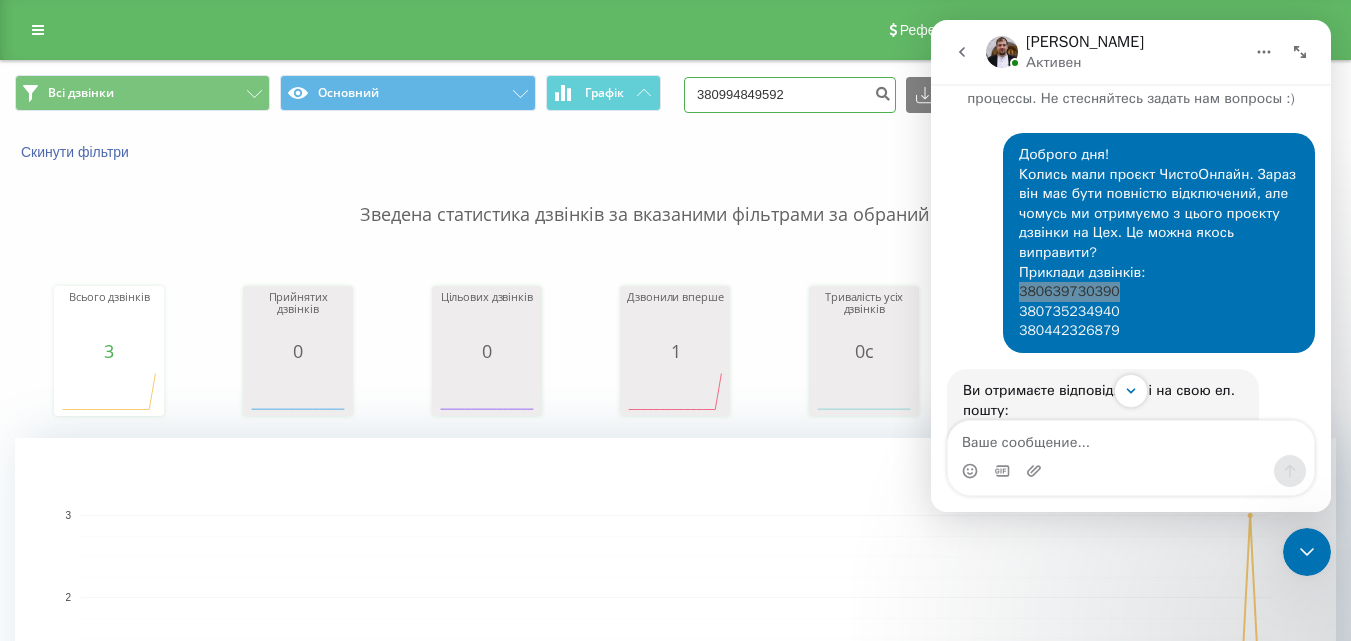 paste on "639730390" 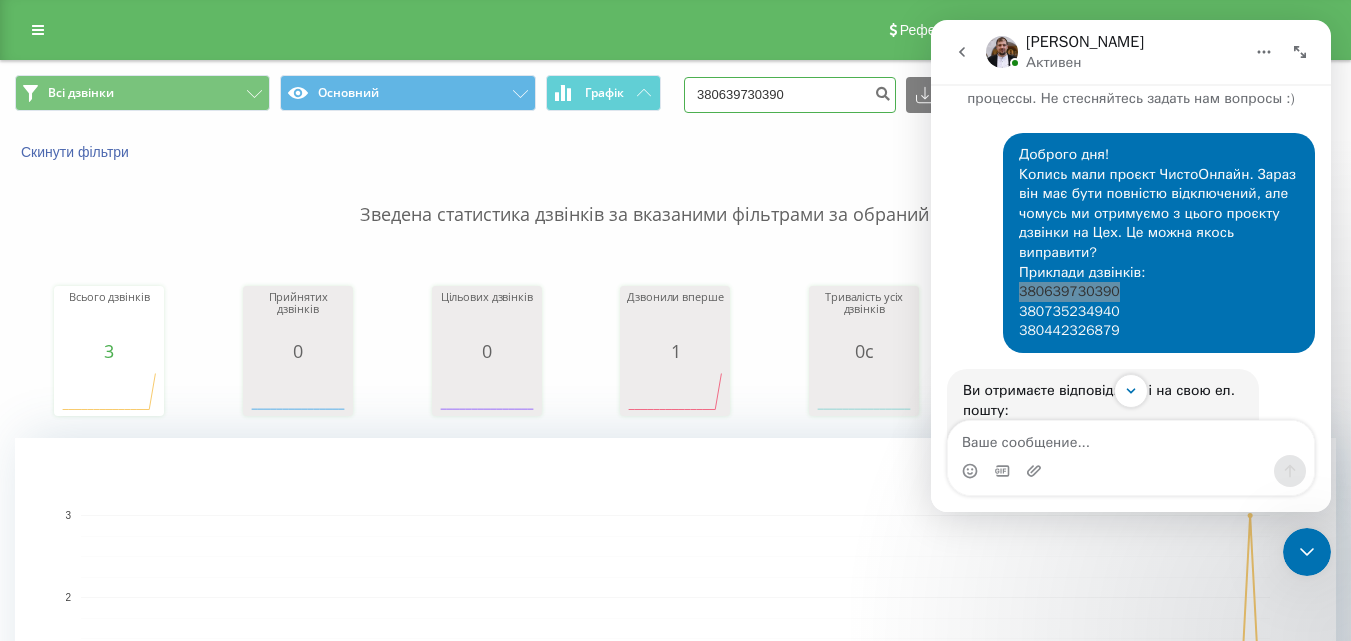 type on "380639730390" 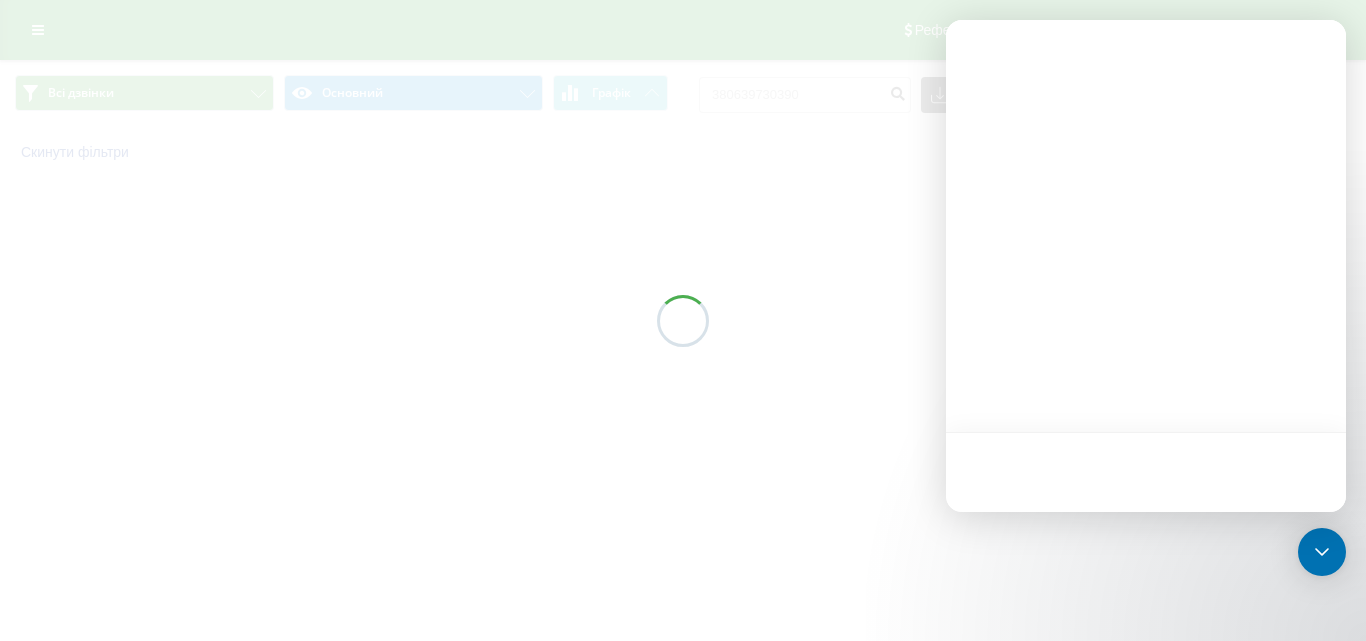 scroll, scrollTop: 0, scrollLeft: 0, axis: both 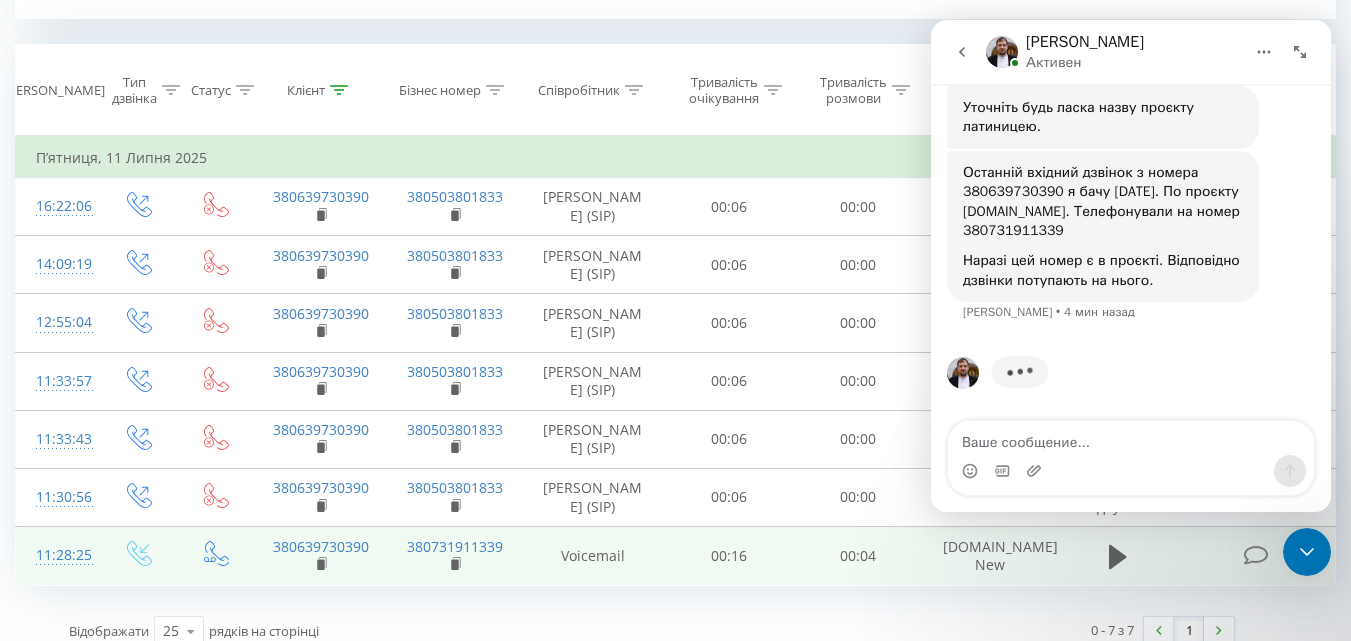 drag, startPoint x: 1014, startPoint y: 549, endPoint x: 944, endPoint y: 547, distance: 70.028564 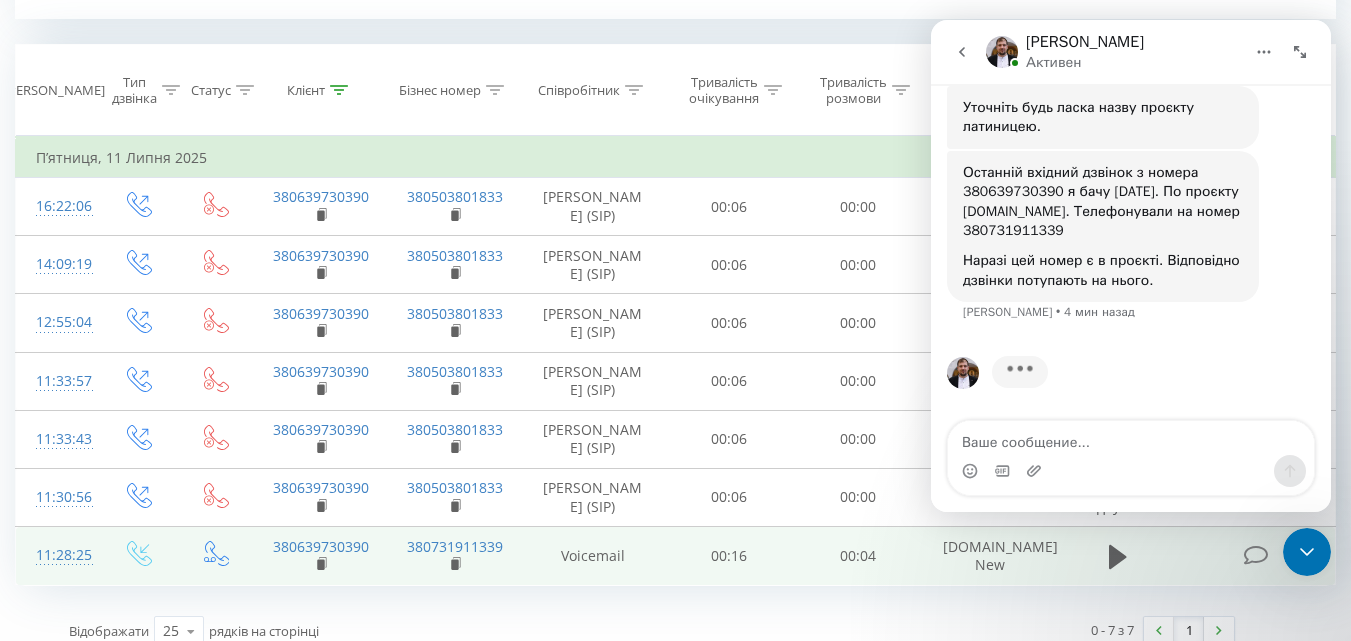 click on "chistonline.com.ua New" at bounding box center [990, 556] 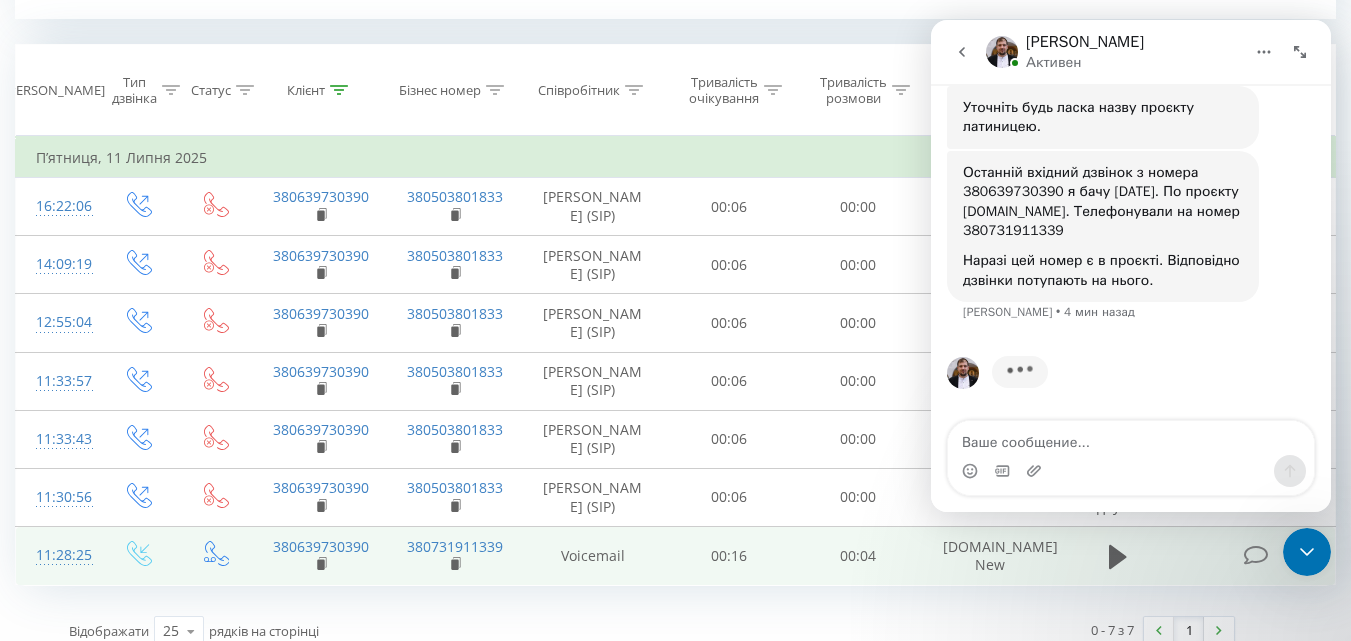 copy on "chistonline.com.ua New" 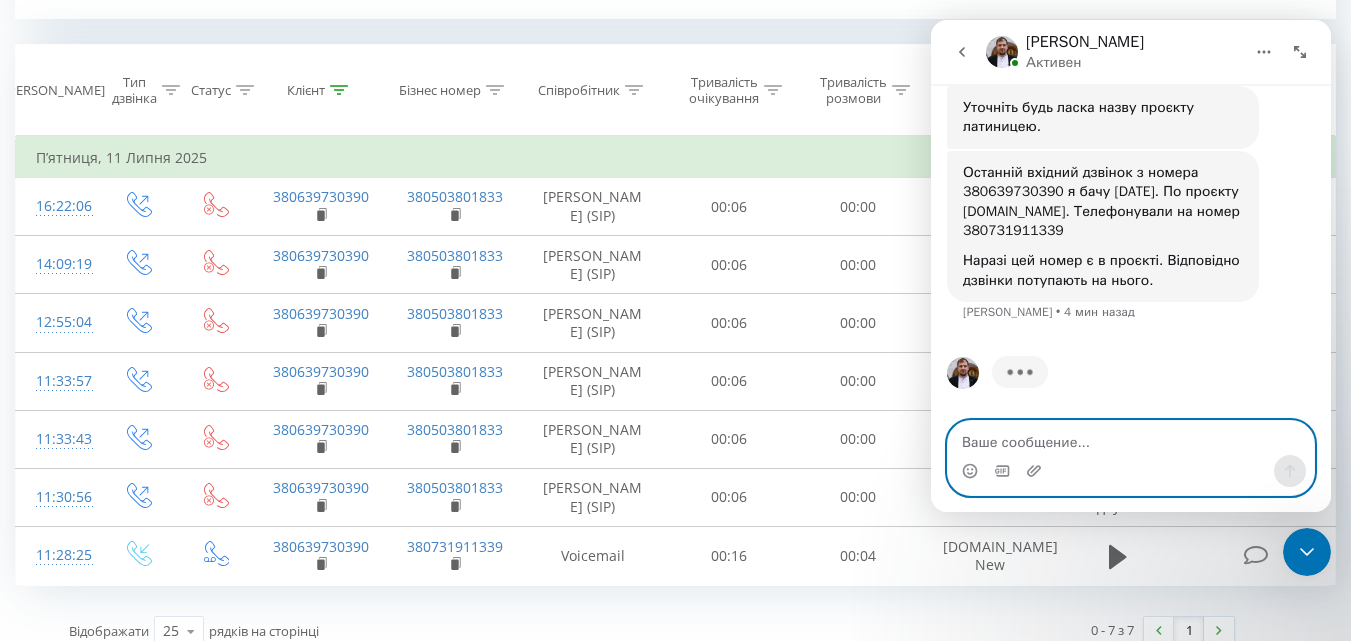 click at bounding box center [1131, 438] 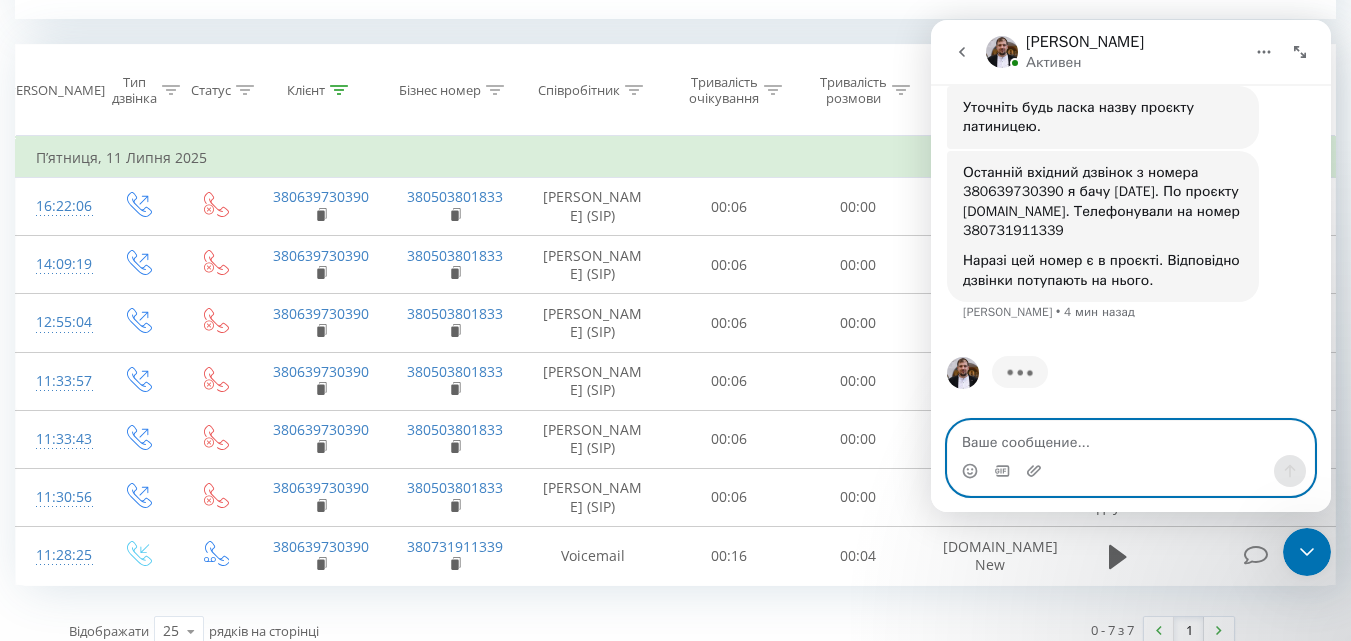 paste on "chistonline.com.ua New" 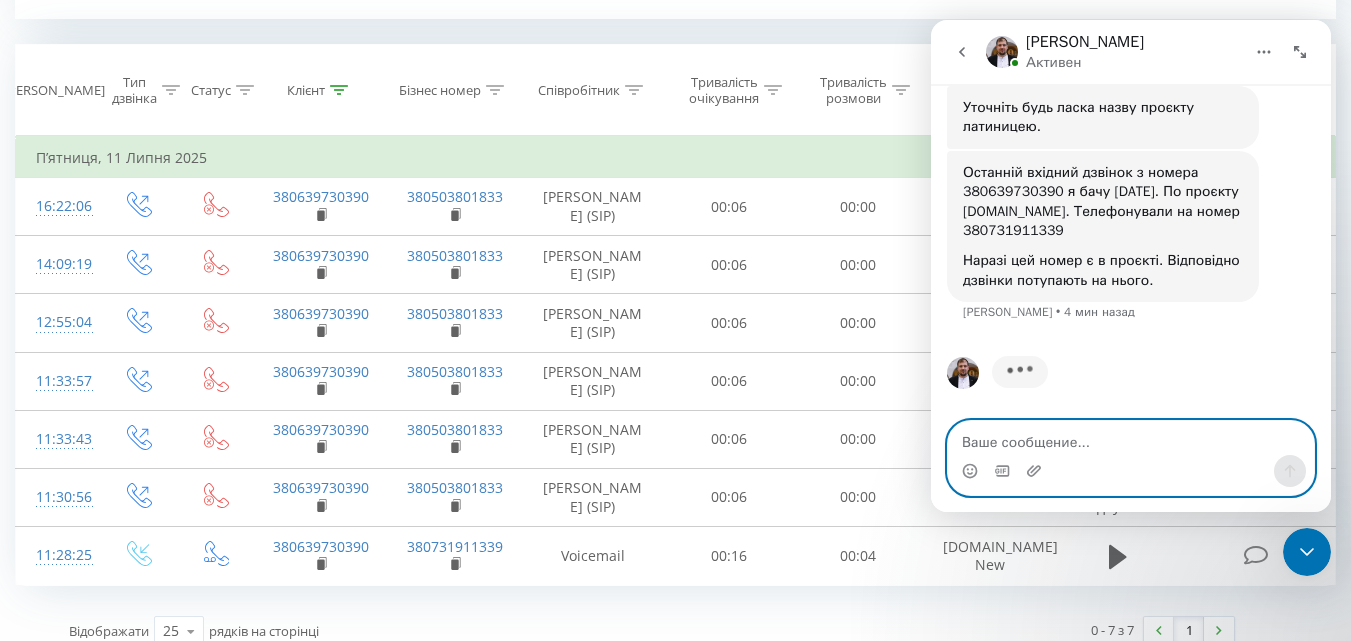 type on "chistonline.com.ua New" 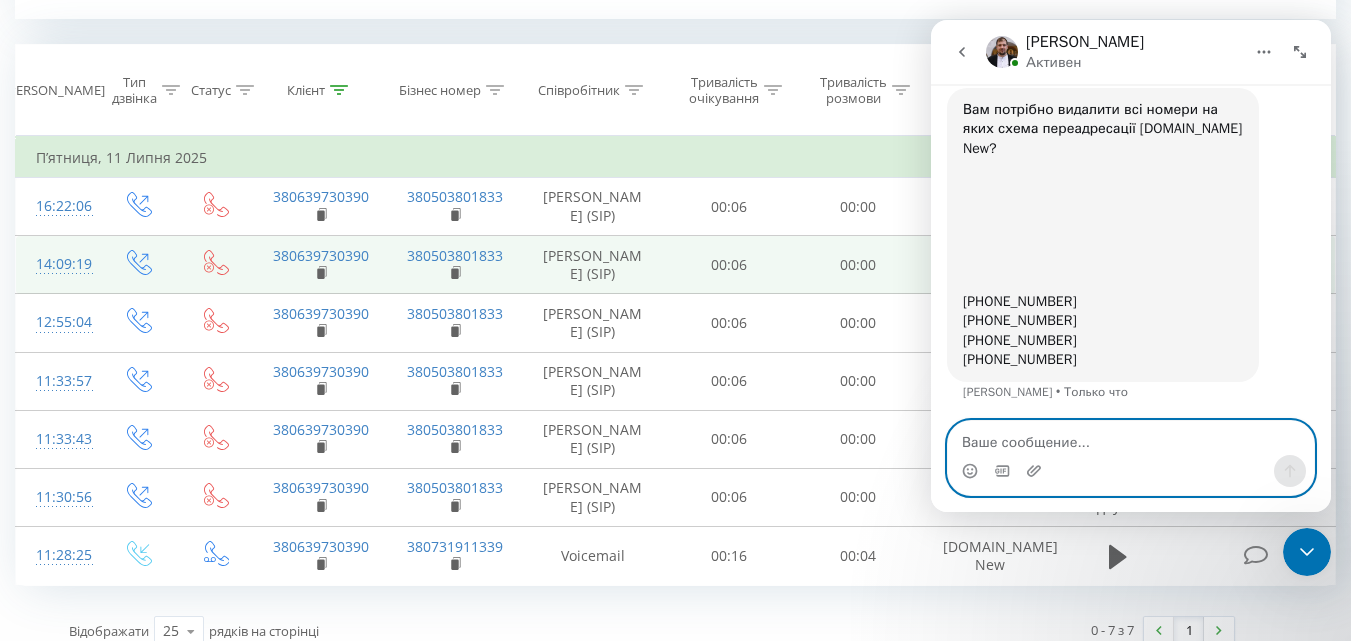 scroll, scrollTop: 846, scrollLeft: 0, axis: vertical 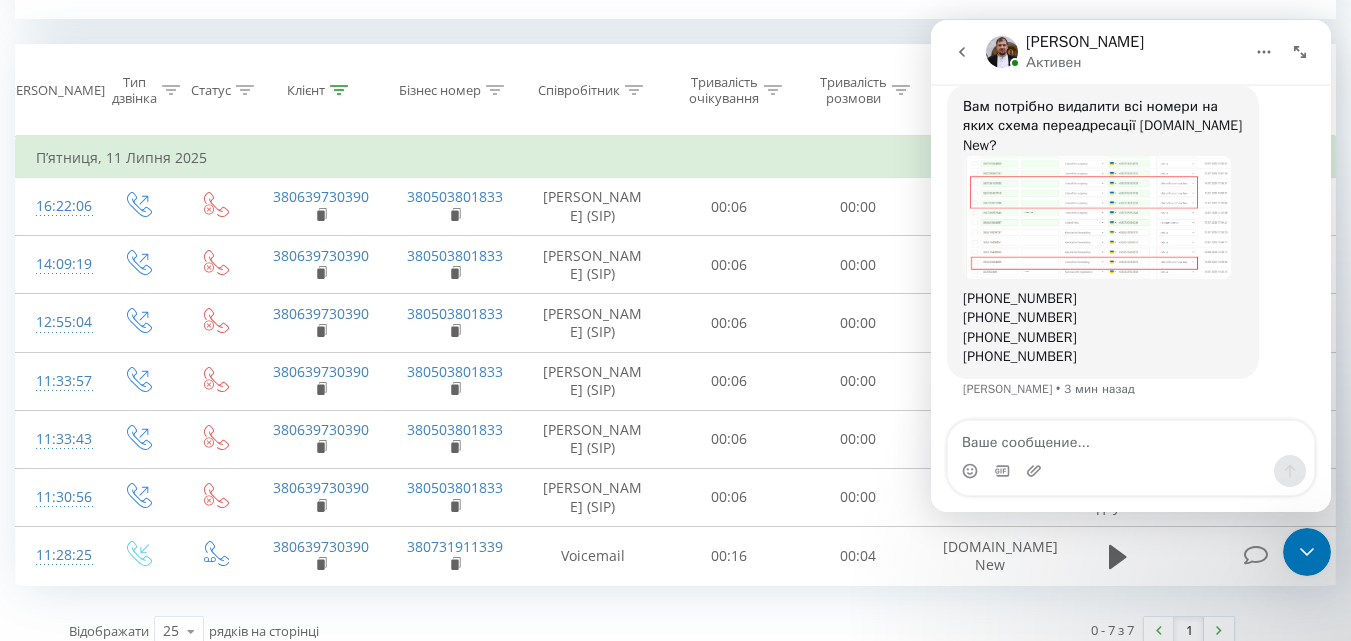 click at bounding box center (1097, 217) 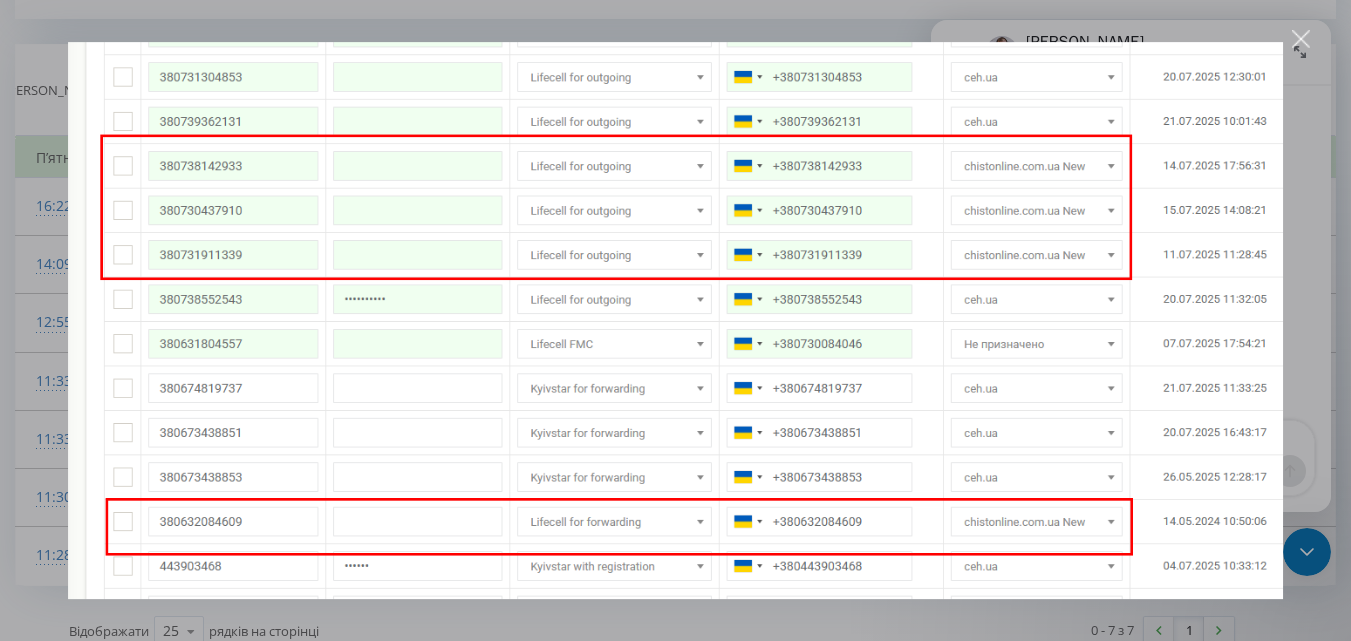 click at bounding box center [1301, 39] 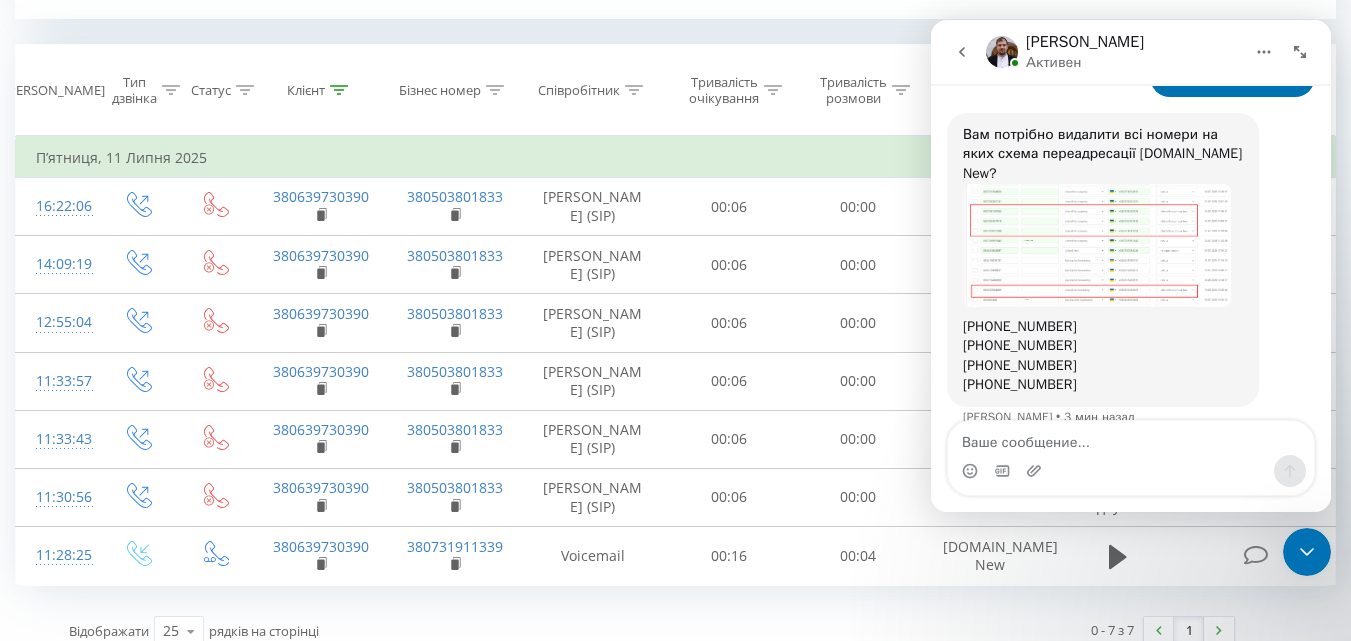 scroll, scrollTop: 846, scrollLeft: 0, axis: vertical 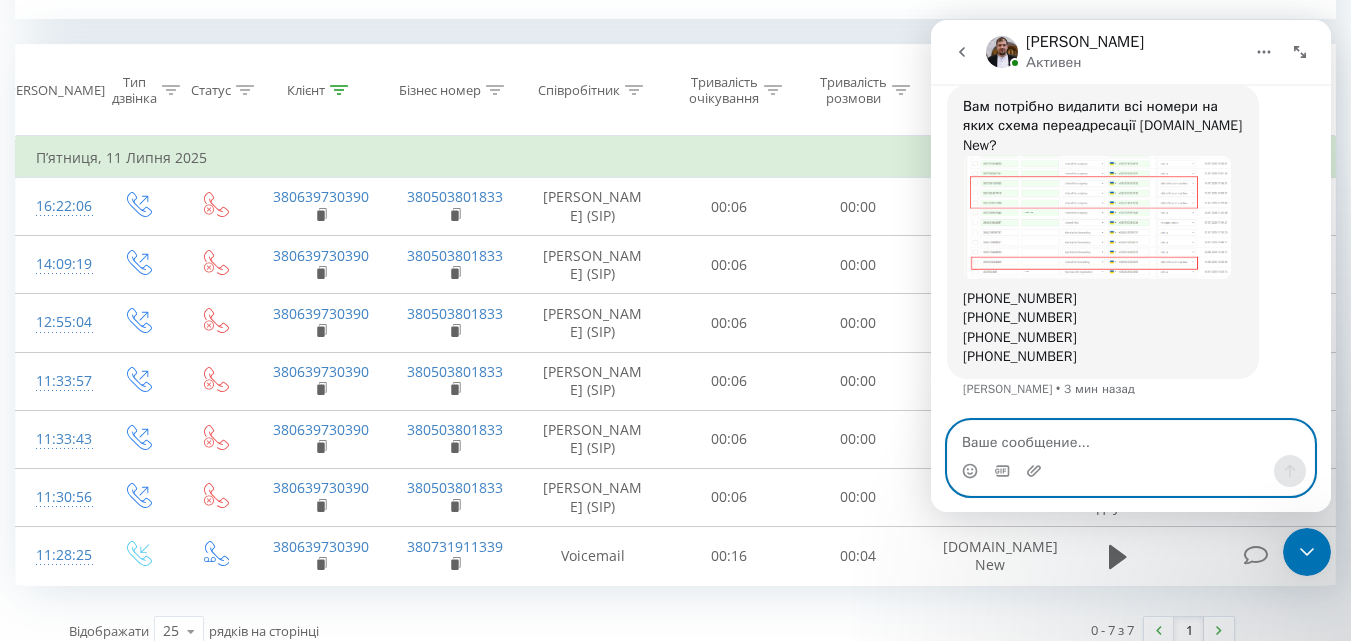 click at bounding box center [1131, 438] 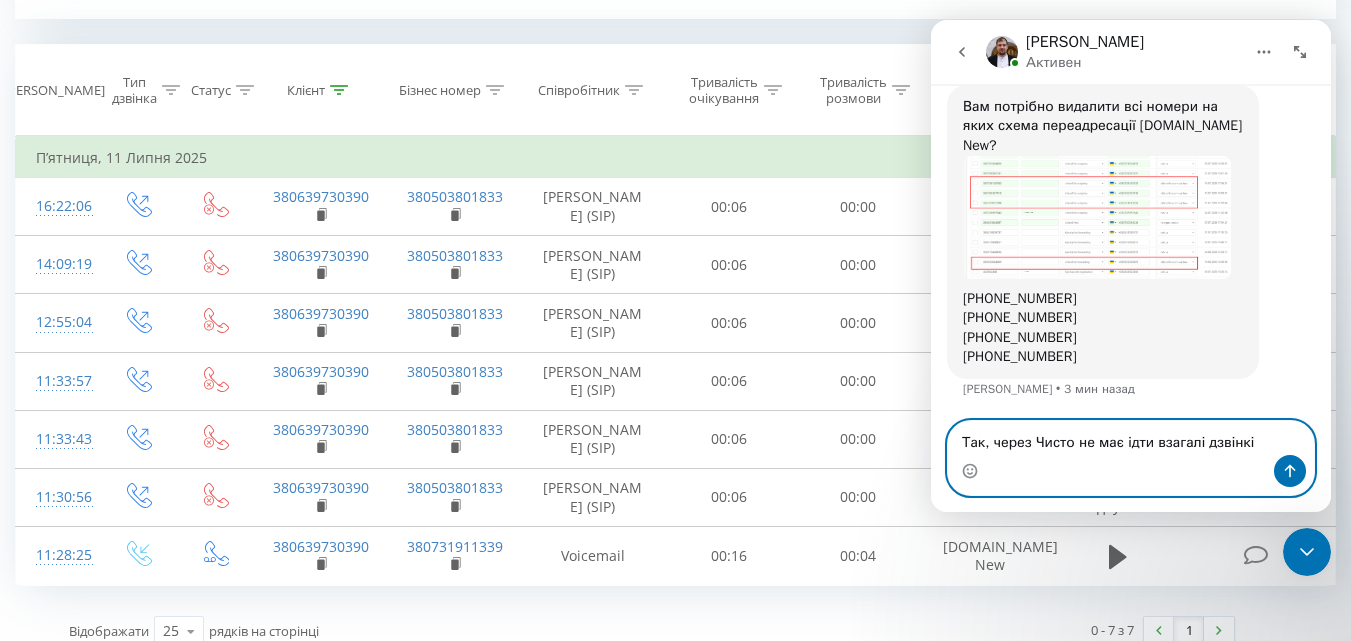 type on "Так, через Чисто не має ідти взагалі дзвінків" 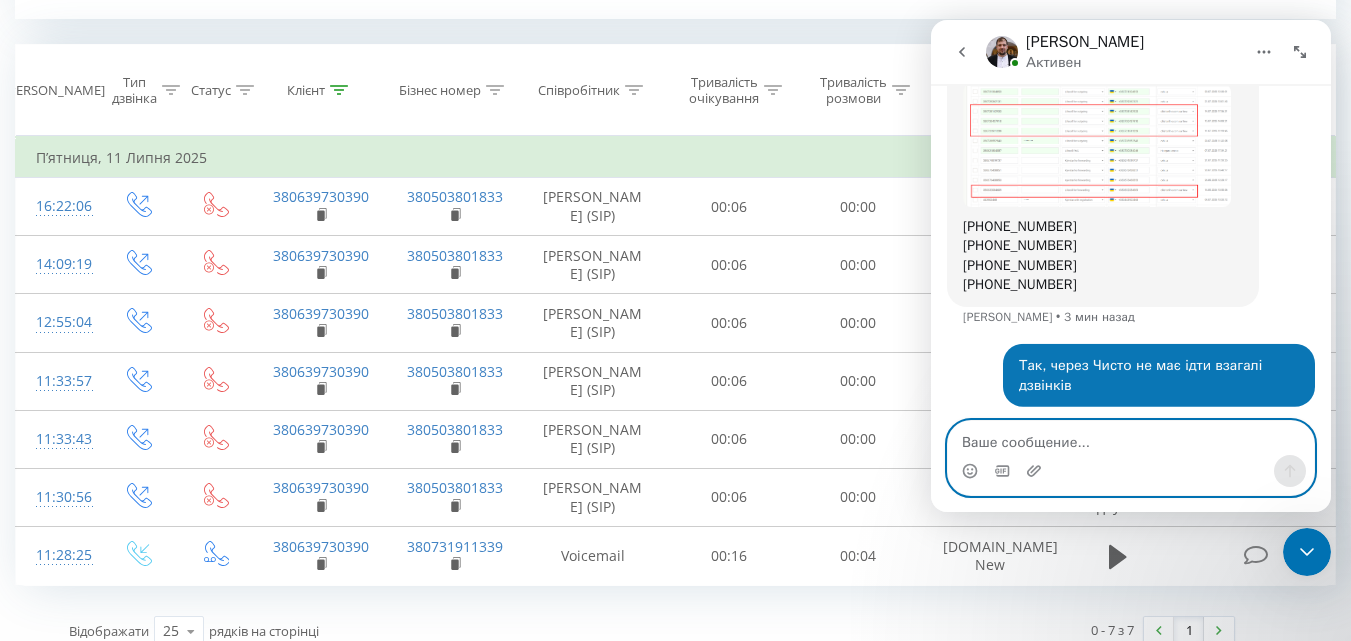 scroll, scrollTop: 925, scrollLeft: 0, axis: vertical 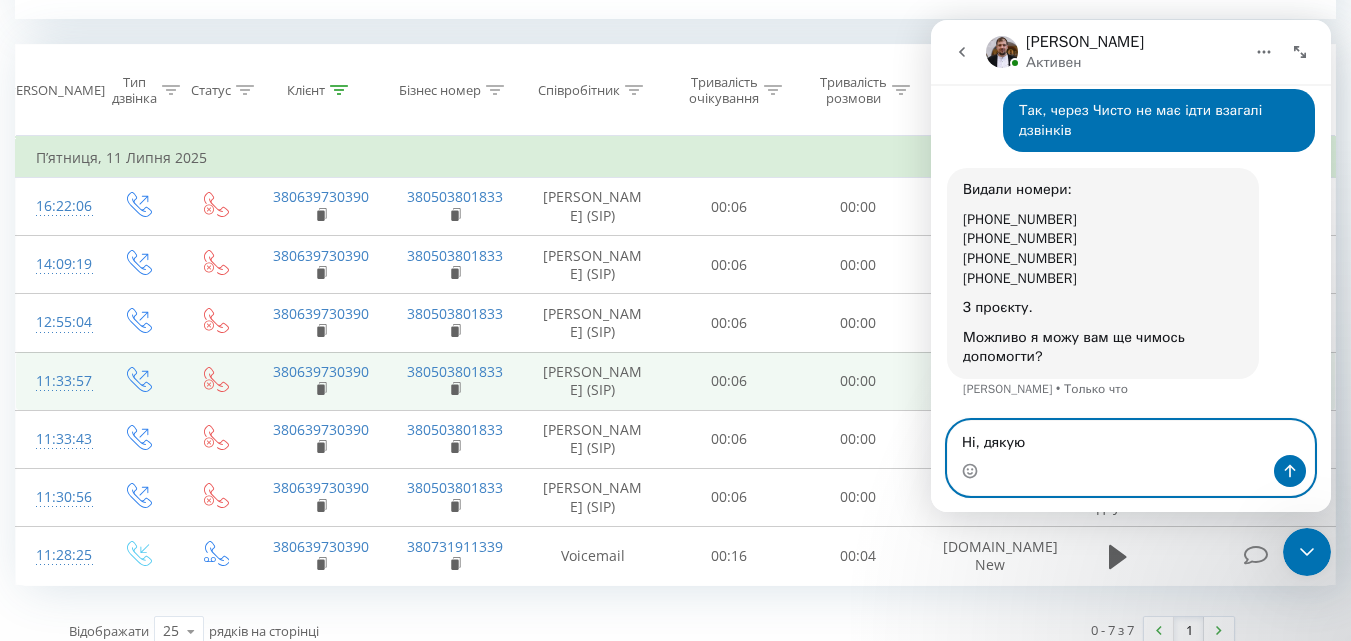 type on "Ні, дякую)" 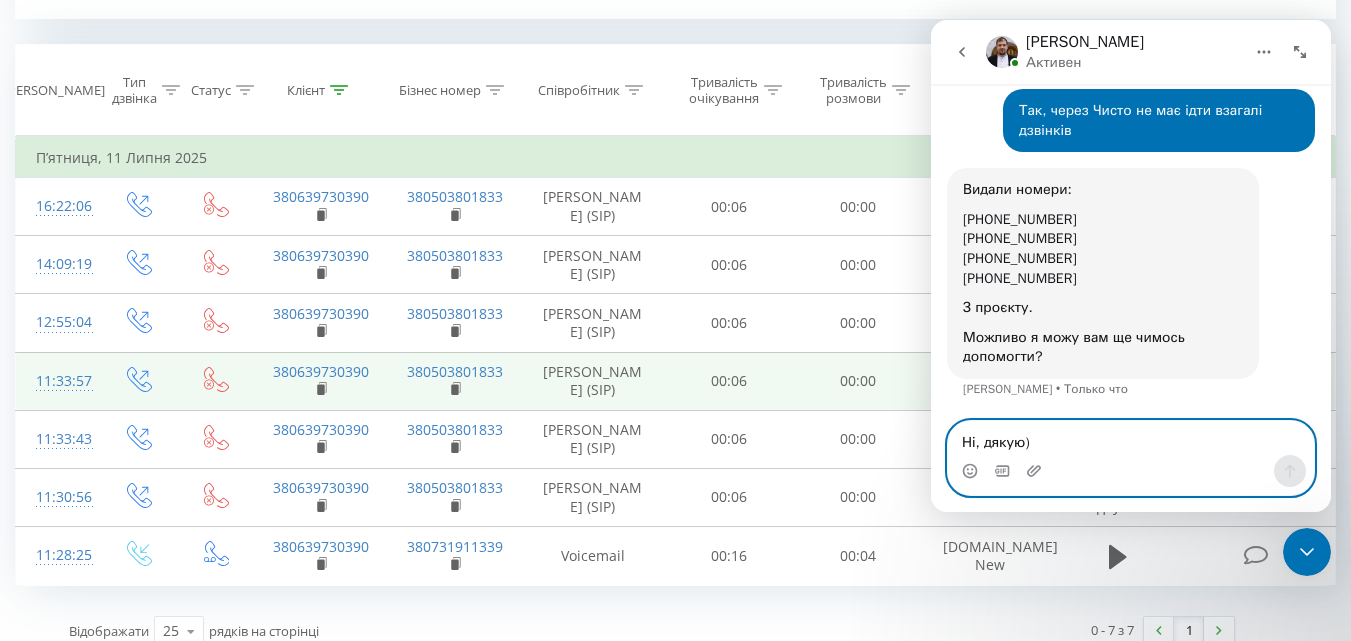 type 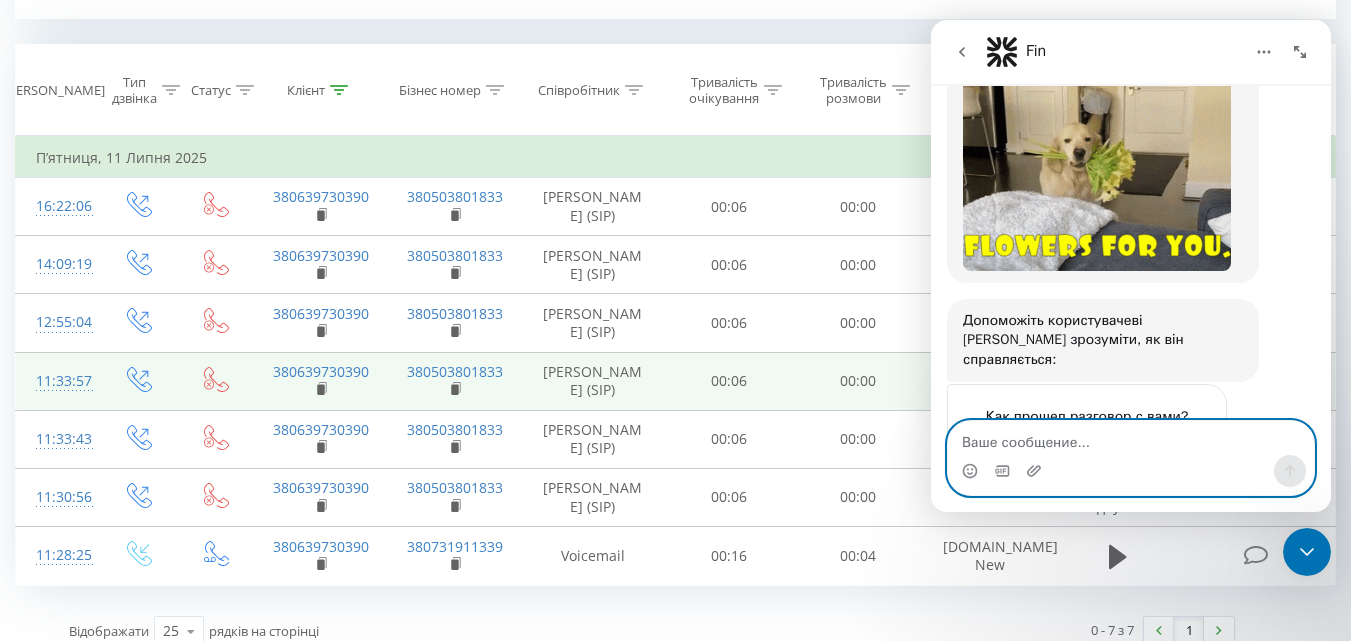 scroll, scrollTop: 1777, scrollLeft: 0, axis: vertical 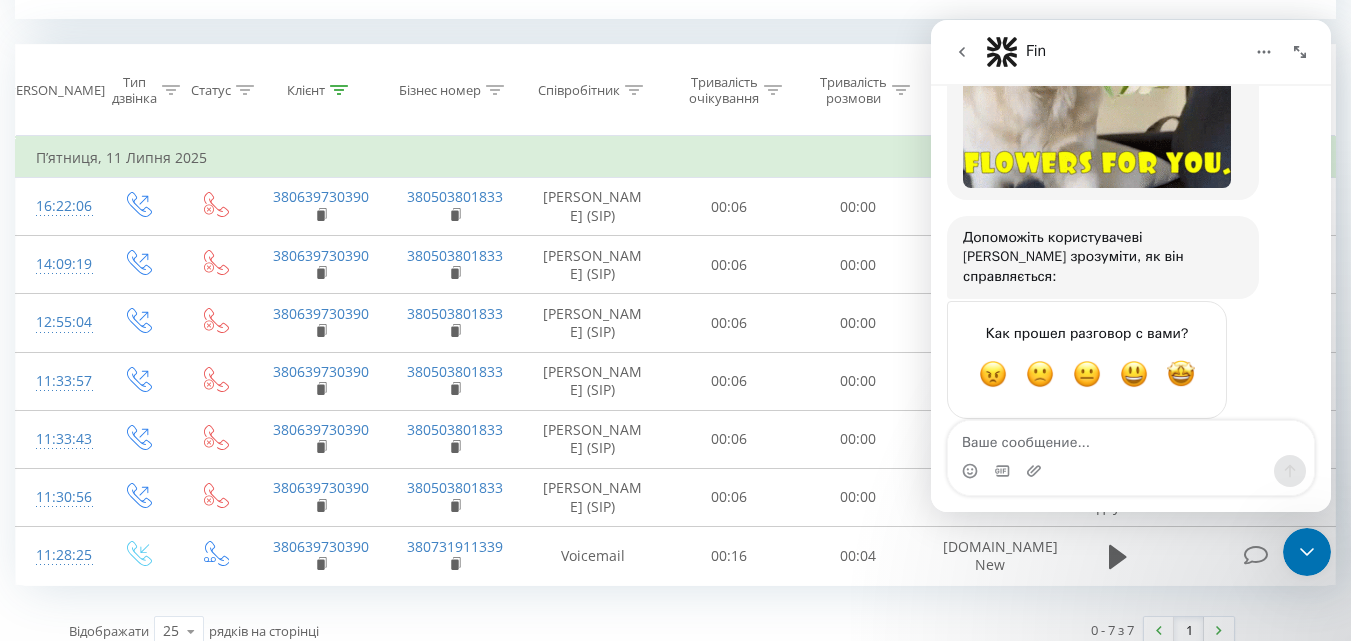 click on "Всі дзвінки Основний Графік 380639730390 Експорт .csv .xls .xlsx 21.04.2025  -  21.07.2025 Скинути фільтри Коли дані можуть відрізнятися вiд інших систем Зведена статистика дзвінків за вказаними фільтрами за обраний період Всього дзвінків 7 date totalCalls 21.04.25 0 27.04.25 0 03.05.25 0 09.05.25 0 15.05.25 0 21.05.25 0 27.05.25 0 02.06.25 0 08.06.25 0 14.06.25 0 20.06.25 0 26.06.25 0 02.07.25 0 08.07.25 0 14.07.25 0 20.07.25 0 20.0… Прийнятих дзвінків 0 date answeredCalls 21.04.25 0 27.04.25 0 03.05.25 0 09.05.25 0 15.05.25 0 21.05.25 0 27.05.25 0 02.06.25 0 08.06.25 0 14.06.25 0 20.06.25 0 26.06.25 0 02.07.25 0 08.07.25 0 14.07.25 0 20.07.25 0 20.06.25 Цільових дзвінків 0 date properCalls 21.04.25 0 27.04.25 0 03.05.25 0 09.05.25 0 15.05.25 0 21.05.25 0 27.05.25 0 02.06.25 0 08.06.25 0 14.06.25 0 20.06.25 0 26.06.25" at bounding box center [675, -49] 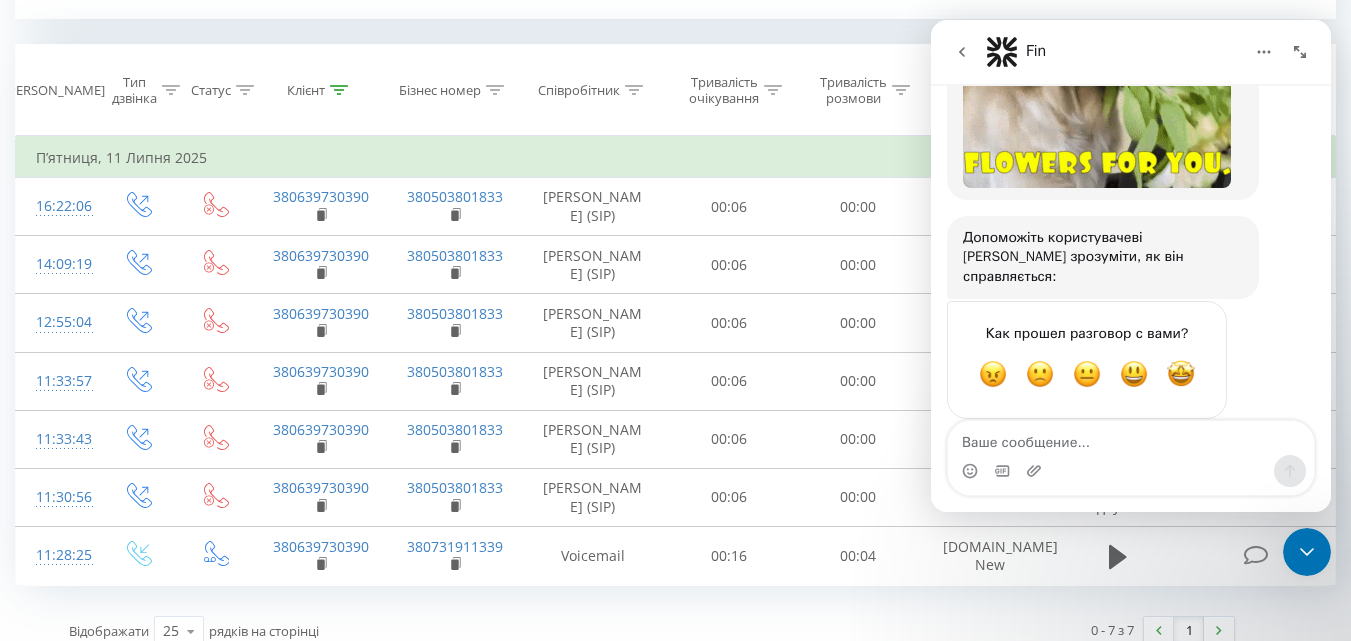 click on "Всі дзвінки Основний Графік 380639730390 Експорт .csv .xls .xlsx 21.04.2025  -  21.07.2025 Скинути фільтри Коли дані можуть відрізнятися вiд інших систем Зведена статистика дзвінків за вказаними фільтрами за обраний період Всього дзвінків 7 date totalCalls 21.04.25 0 27.04.25 0 03.05.25 0 09.05.25 0 15.05.25 0 21.05.25 0 27.05.25 0 02.06.25 0 08.06.25 0 14.06.25 0 20.06.25 0 26.06.25 0 02.07.25 0 08.07.25 0 14.07.25 0 20.07.25 0 20.0… Прийнятих дзвінків 0 date answeredCalls 21.04.25 0 27.04.25 0 03.05.25 0 09.05.25 0 15.05.25 0 21.05.25 0 27.05.25 0 02.06.25 0 08.06.25 0 14.06.25 0 20.06.25 0 26.06.25 0 02.07.25 0 08.07.25 0 14.07.25 0 20.07.25 0 20.06.25 Цільових дзвінків 0 date properCalls 21.04.25 0 27.04.25 0 03.05.25 0 09.05.25 0 15.05.25 0 21.05.25 0 27.05.25 0 02.06.25 0 08.06.25 0 14.06.25 0 20.06.25 0 26.06.25" at bounding box center (675, -49) 